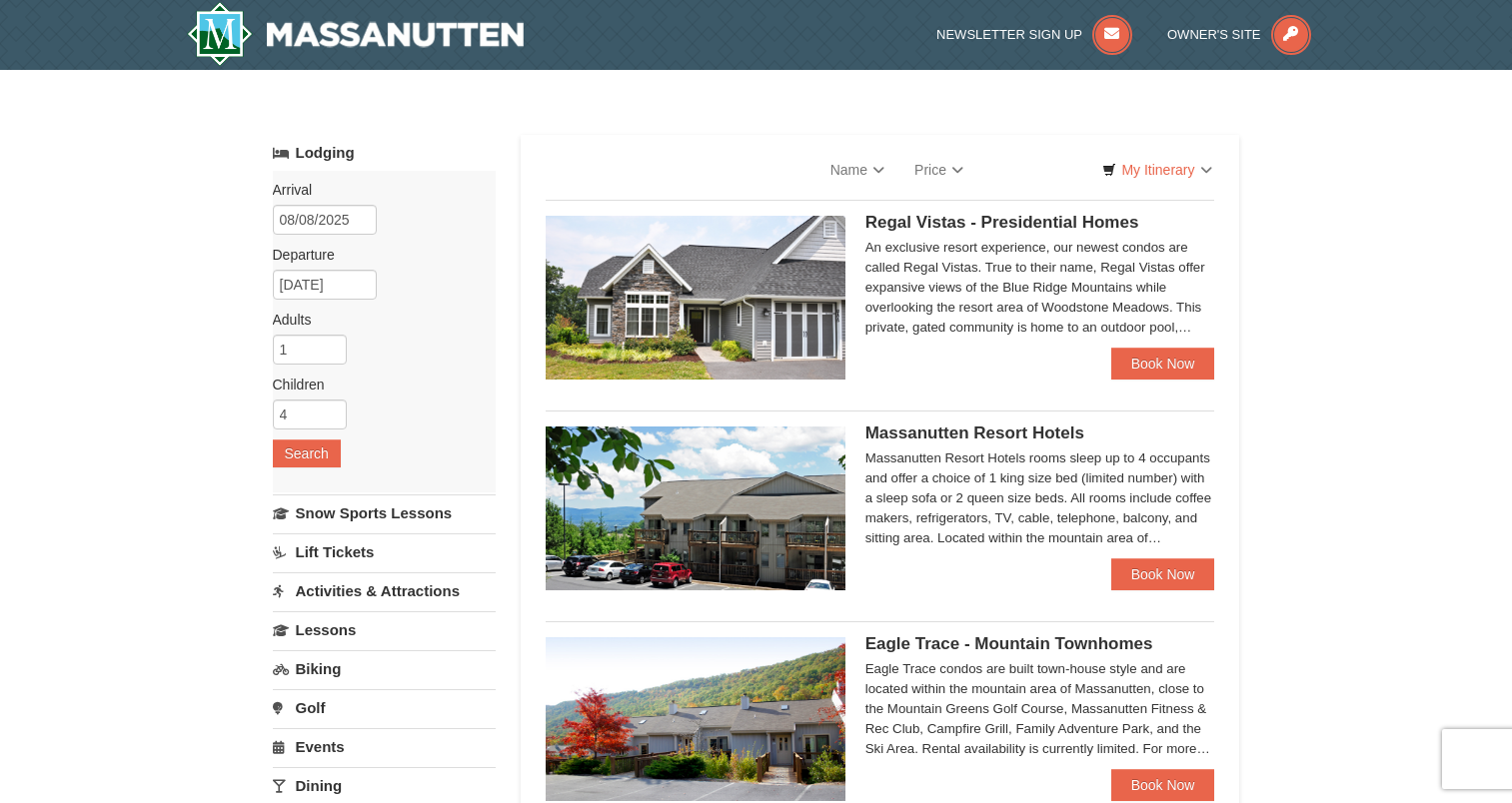 scroll, scrollTop: 85, scrollLeft: 0, axis: vertical 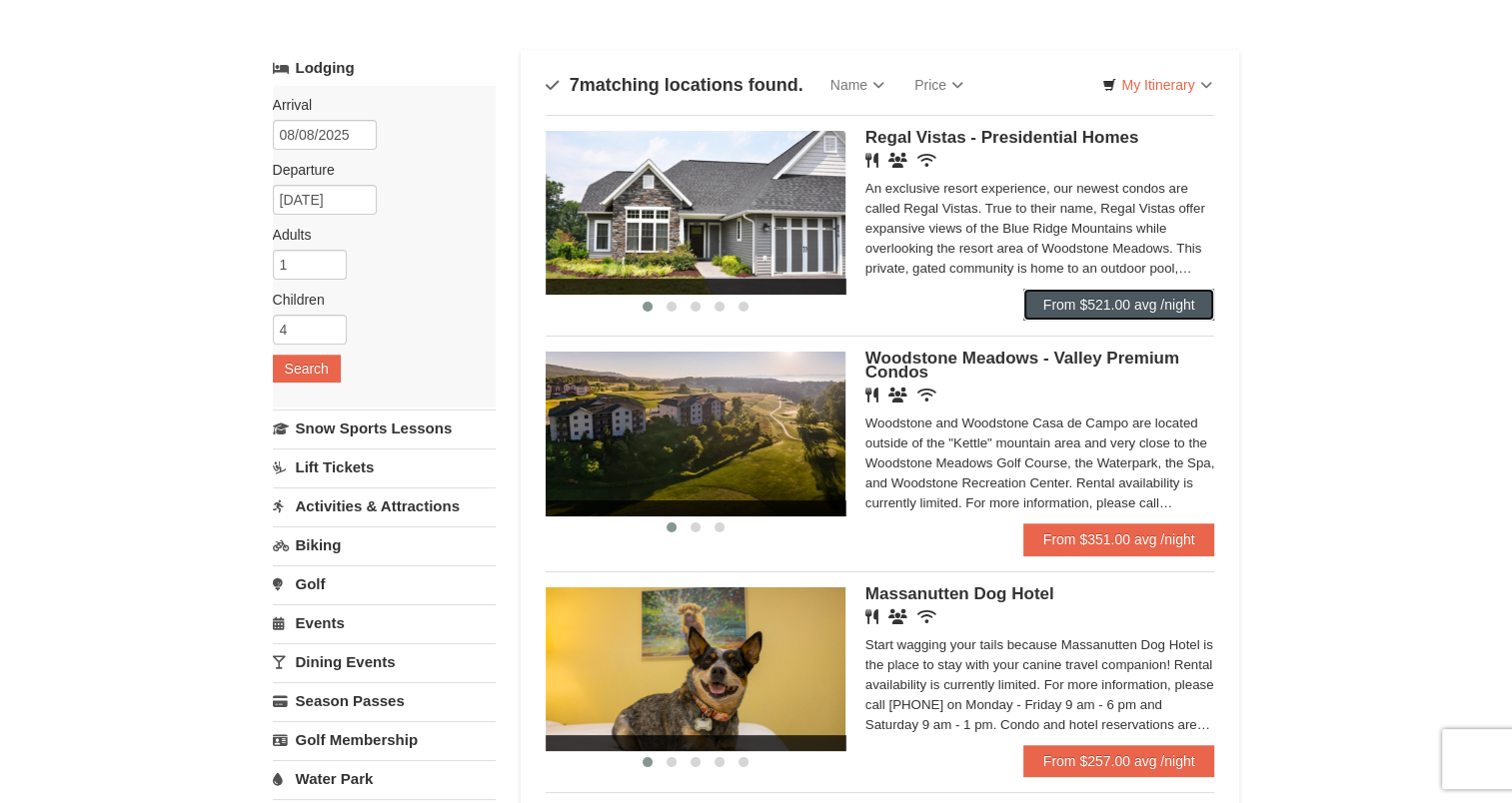 click on "From $521.00 avg /night" at bounding box center (1119, 305) 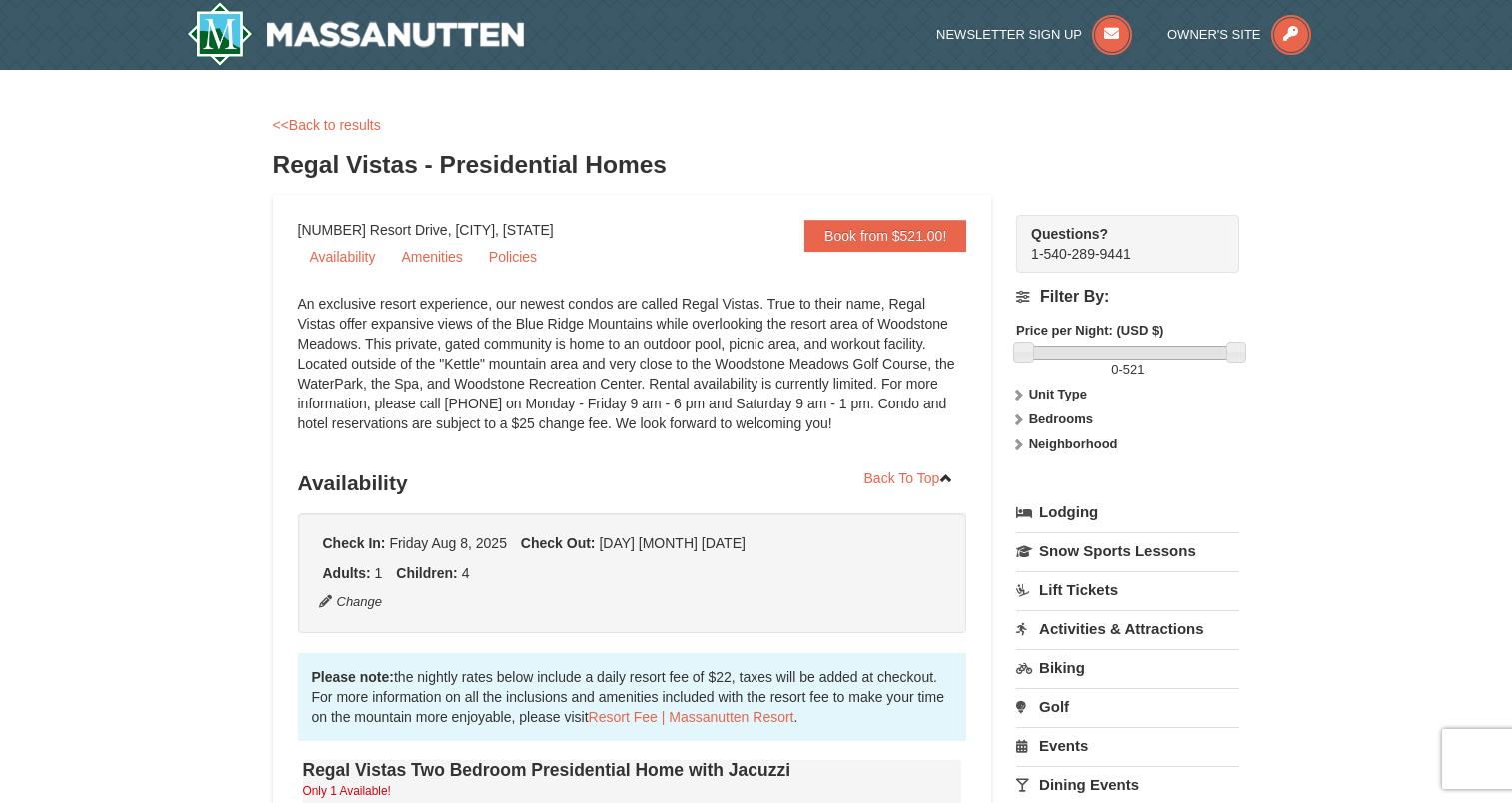 scroll, scrollTop: 0, scrollLeft: 0, axis: both 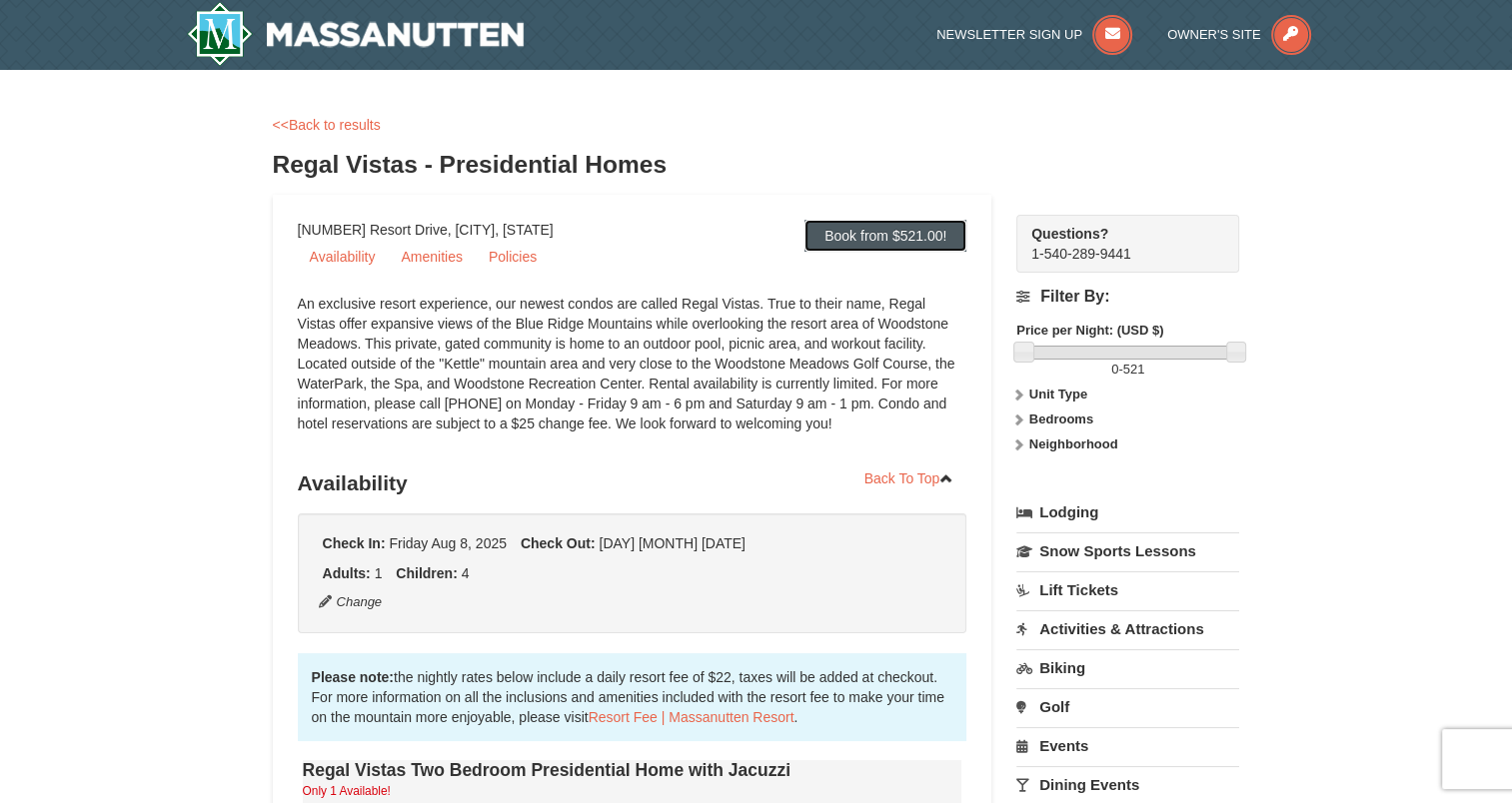 click on "Book from $521.00!" at bounding box center [885, 236] 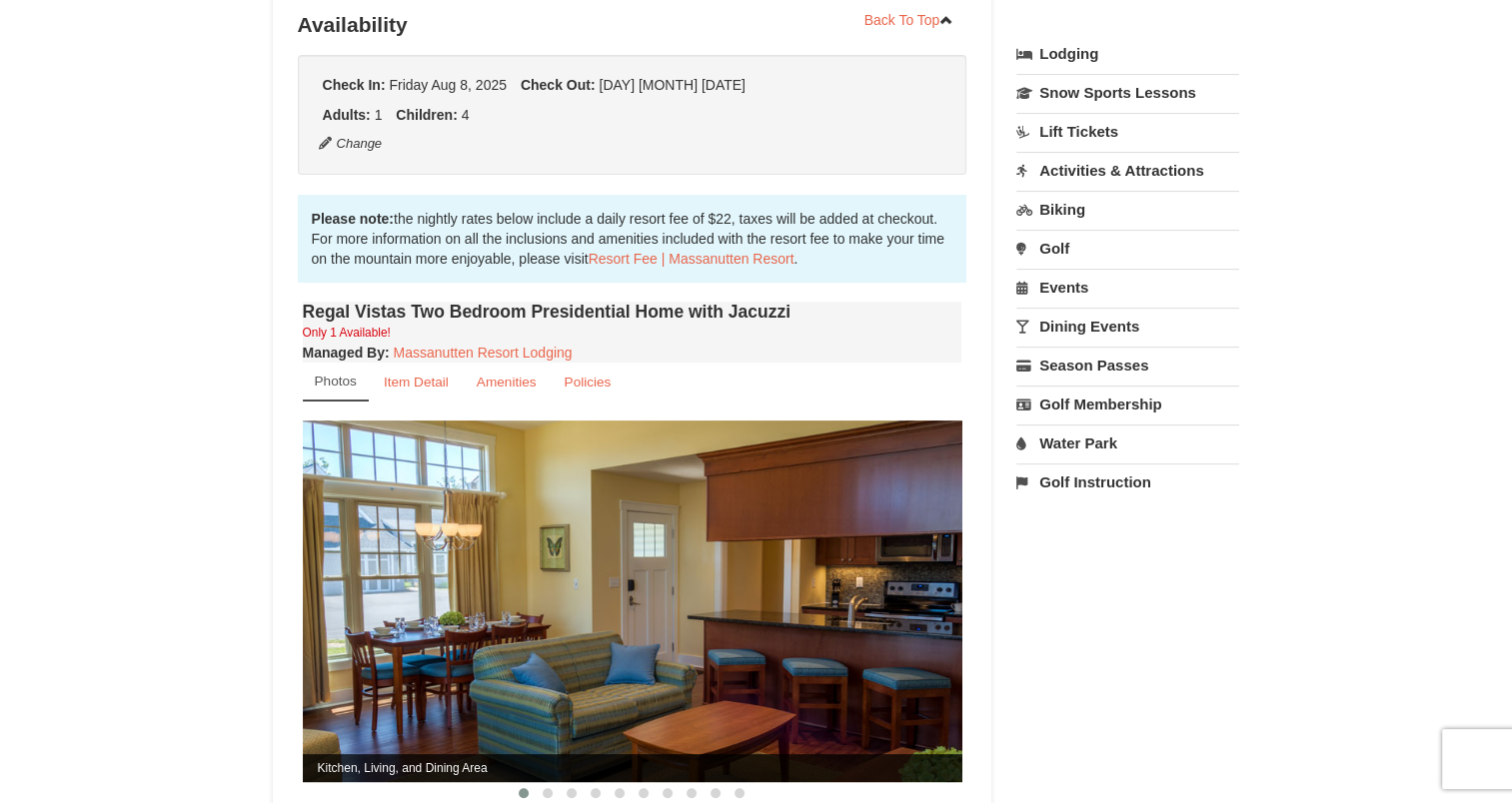 scroll, scrollTop: 463, scrollLeft: 0, axis: vertical 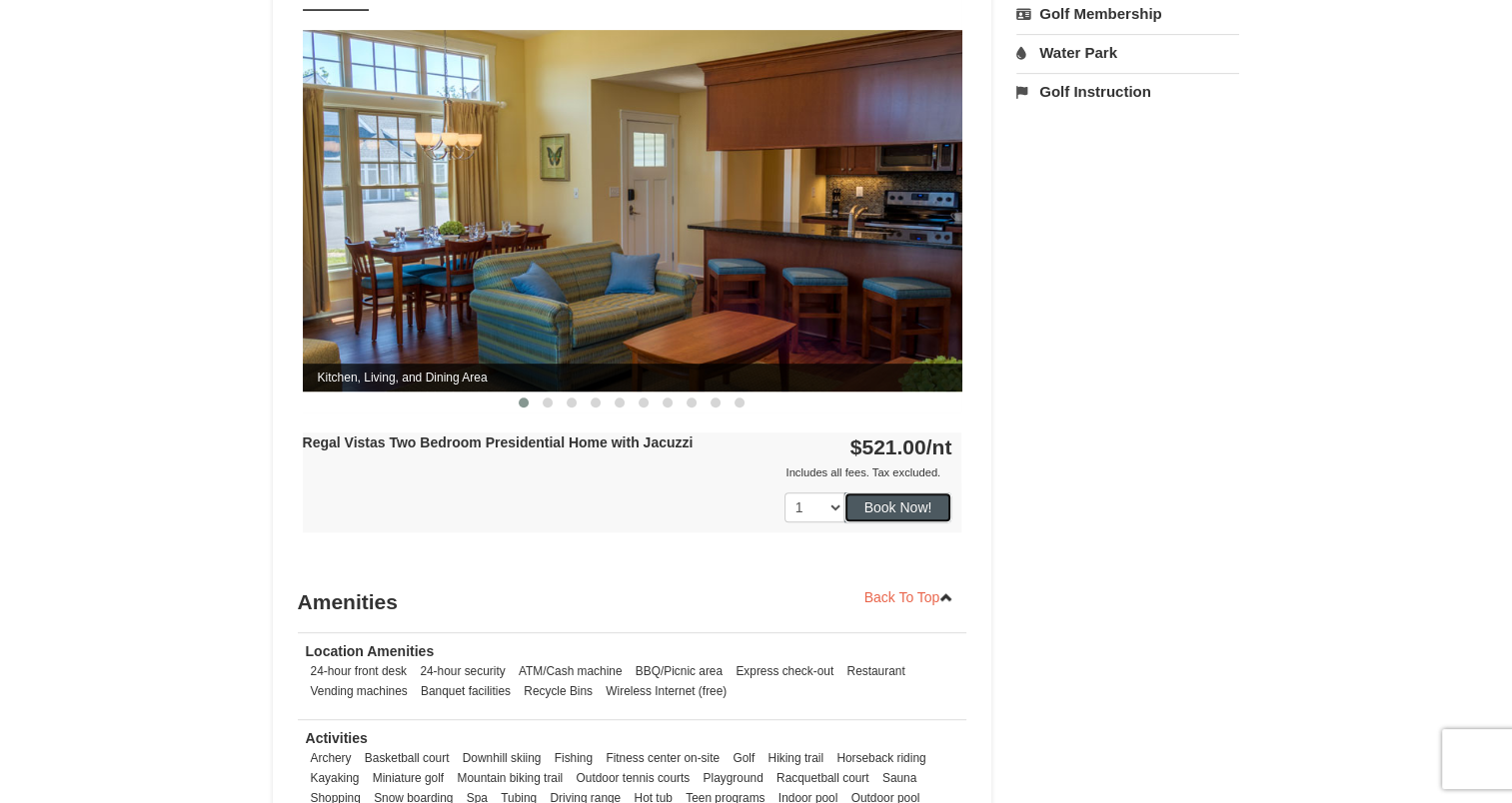 click on "Book Now!" at bounding box center (898, 507) 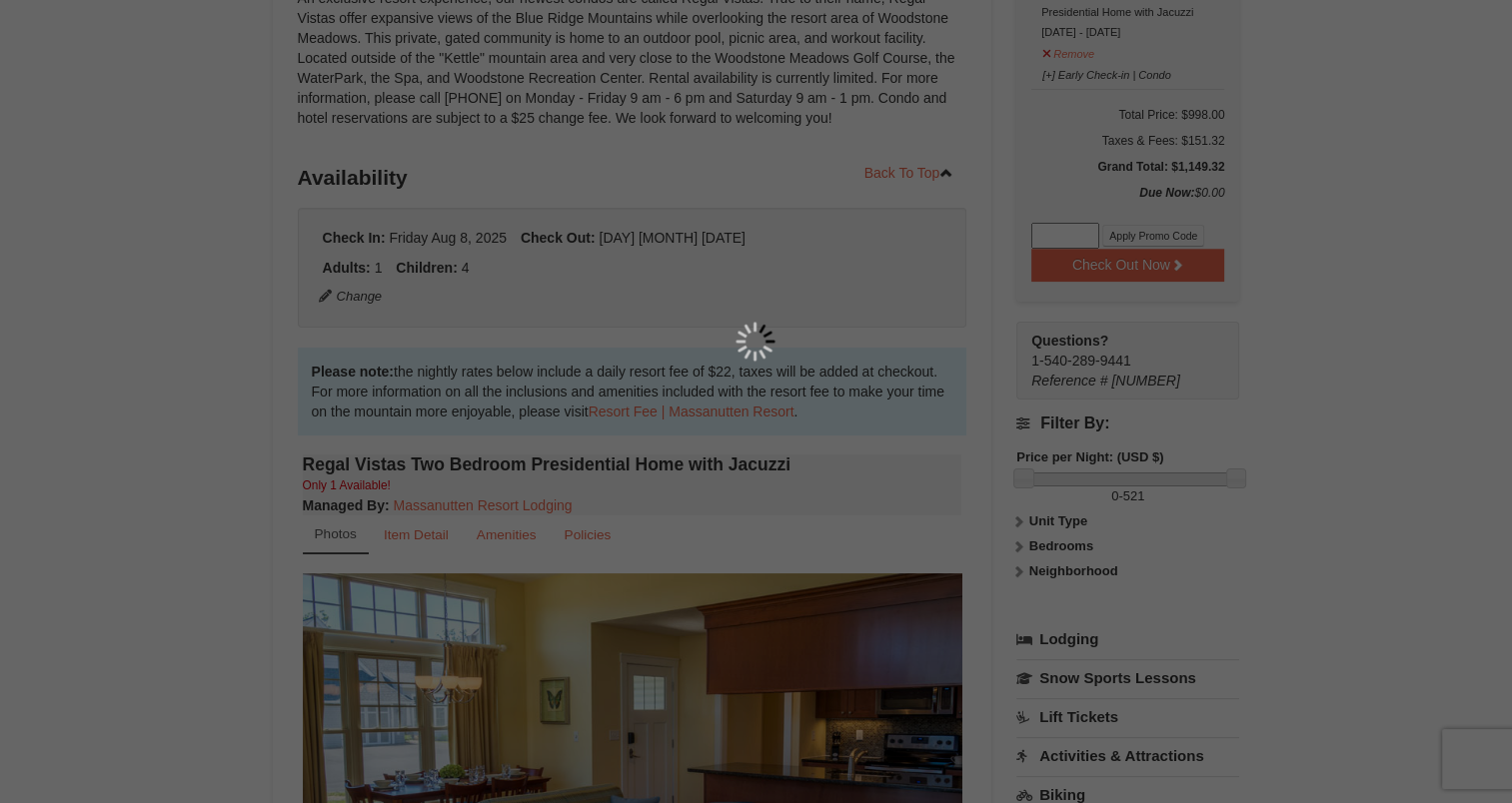 scroll, scrollTop: 195, scrollLeft: 0, axis: vertical 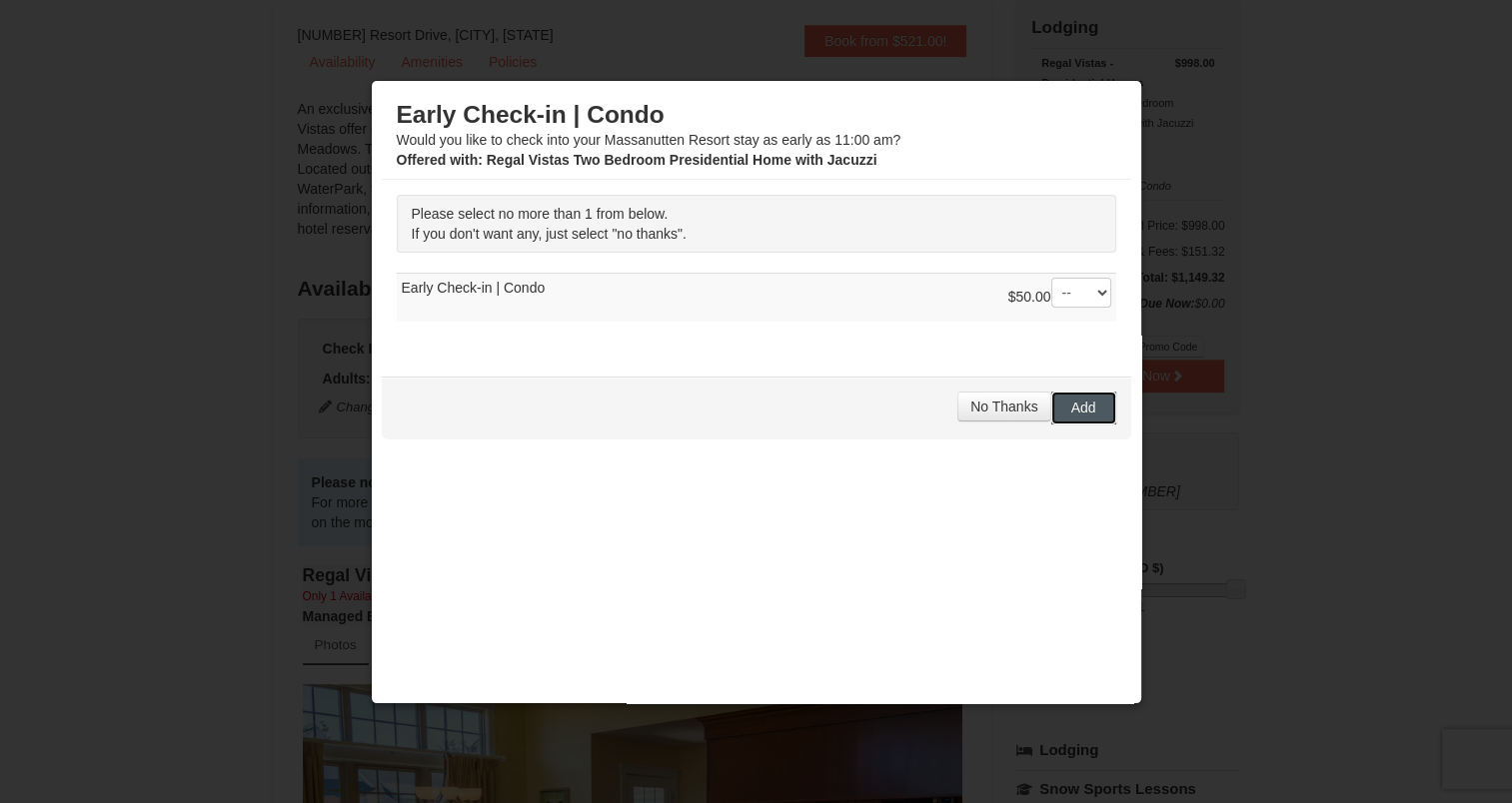 click on "Add" at bounding box center [1083, 407] 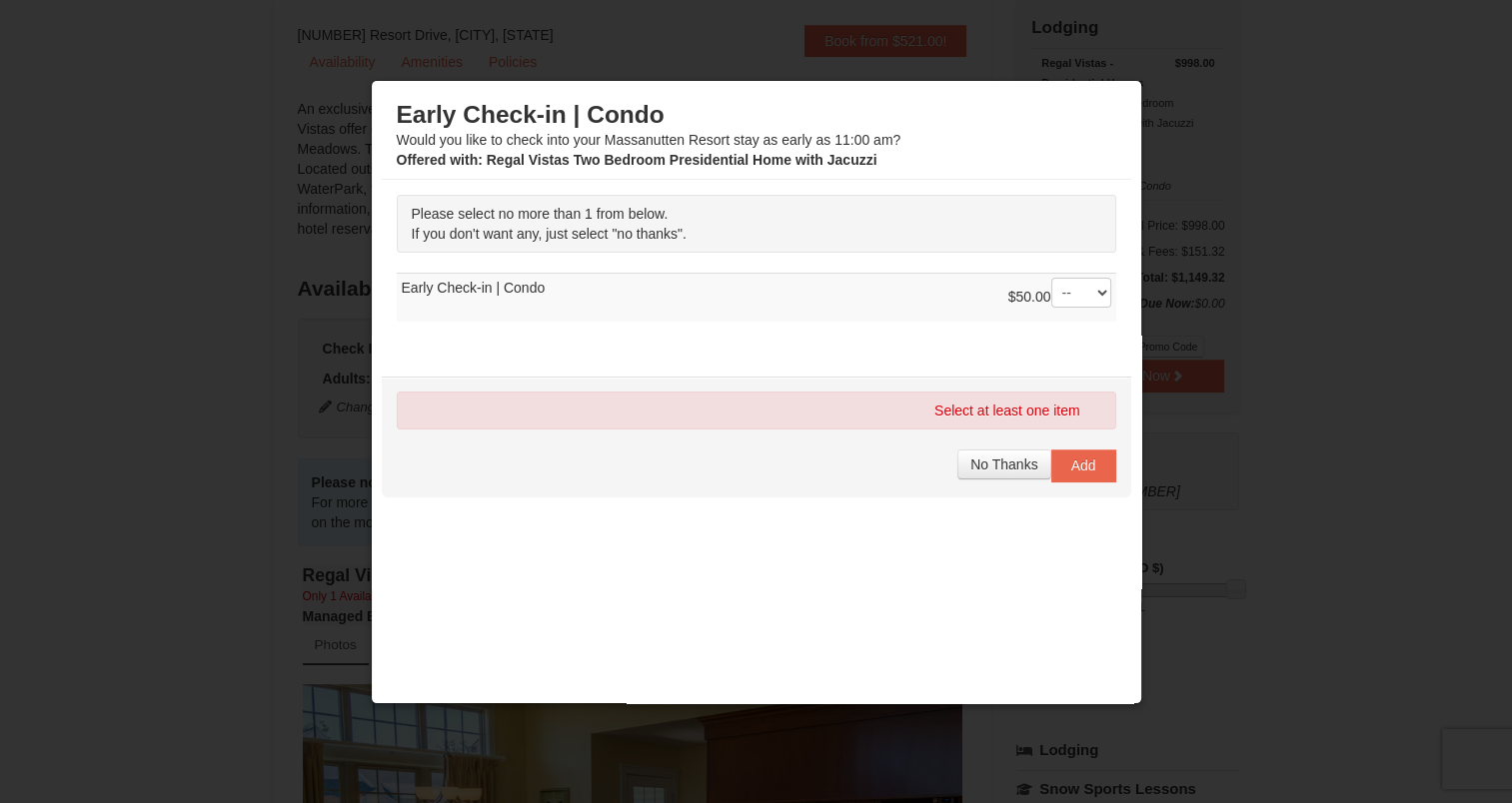 click on "$50.00
--
01
Early Check-in | Condo" at bounding box center [756, 298] 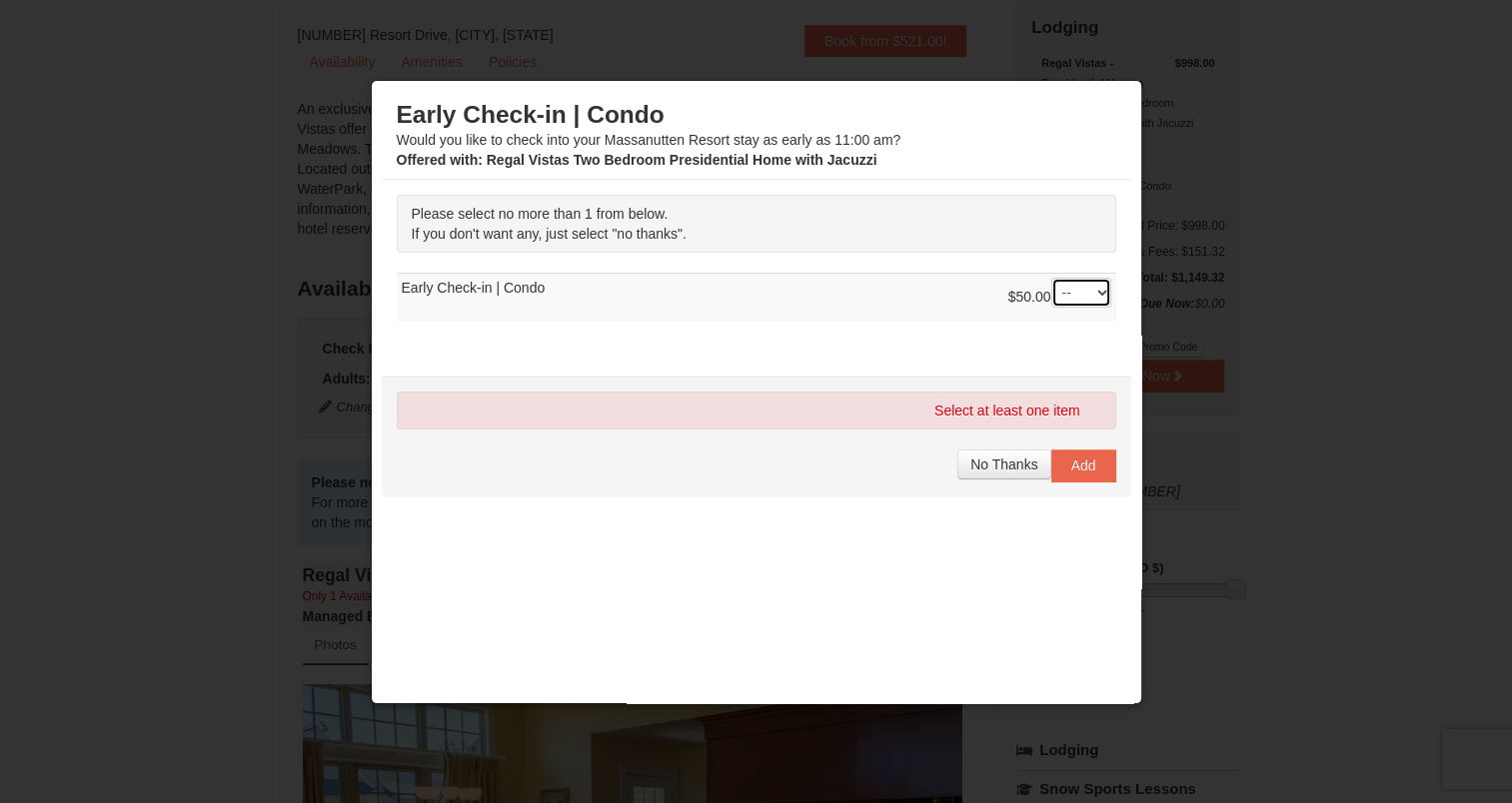 click on "--
01" at bounding box center (1081, 293) 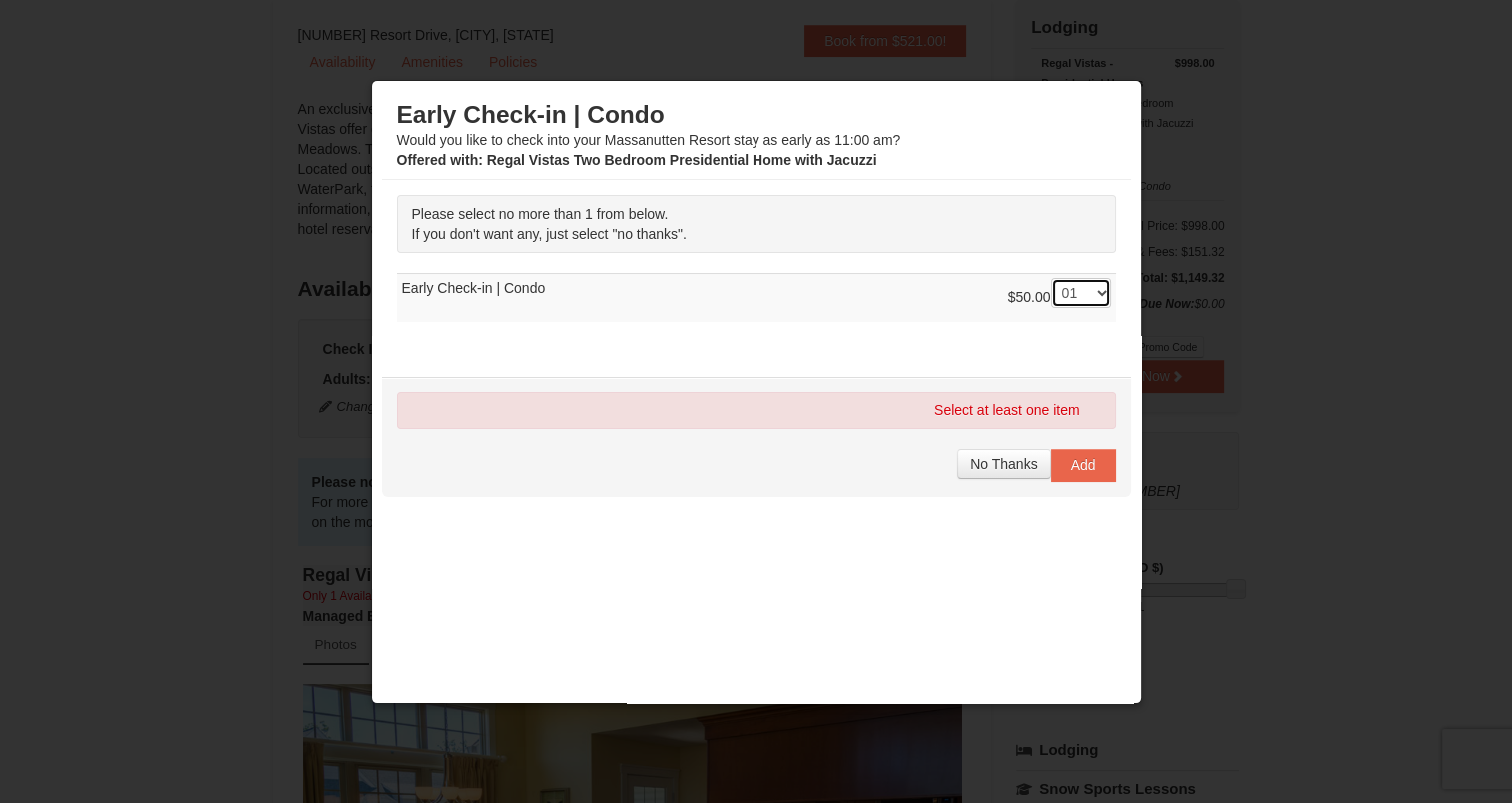 click on "--
01" at bounding box center (1081, 293) 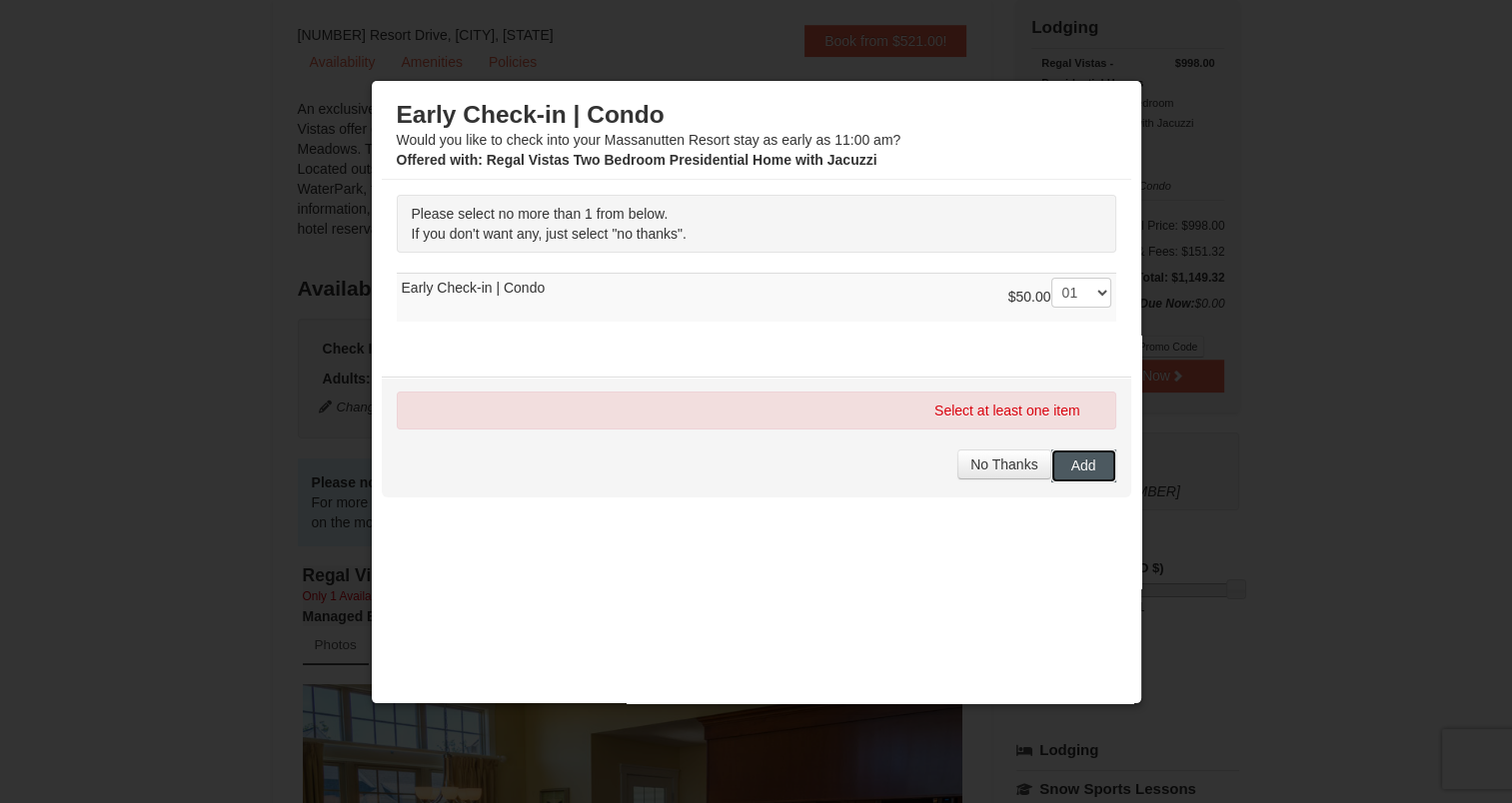 click on "Add" at bounding box center [1083, 465] 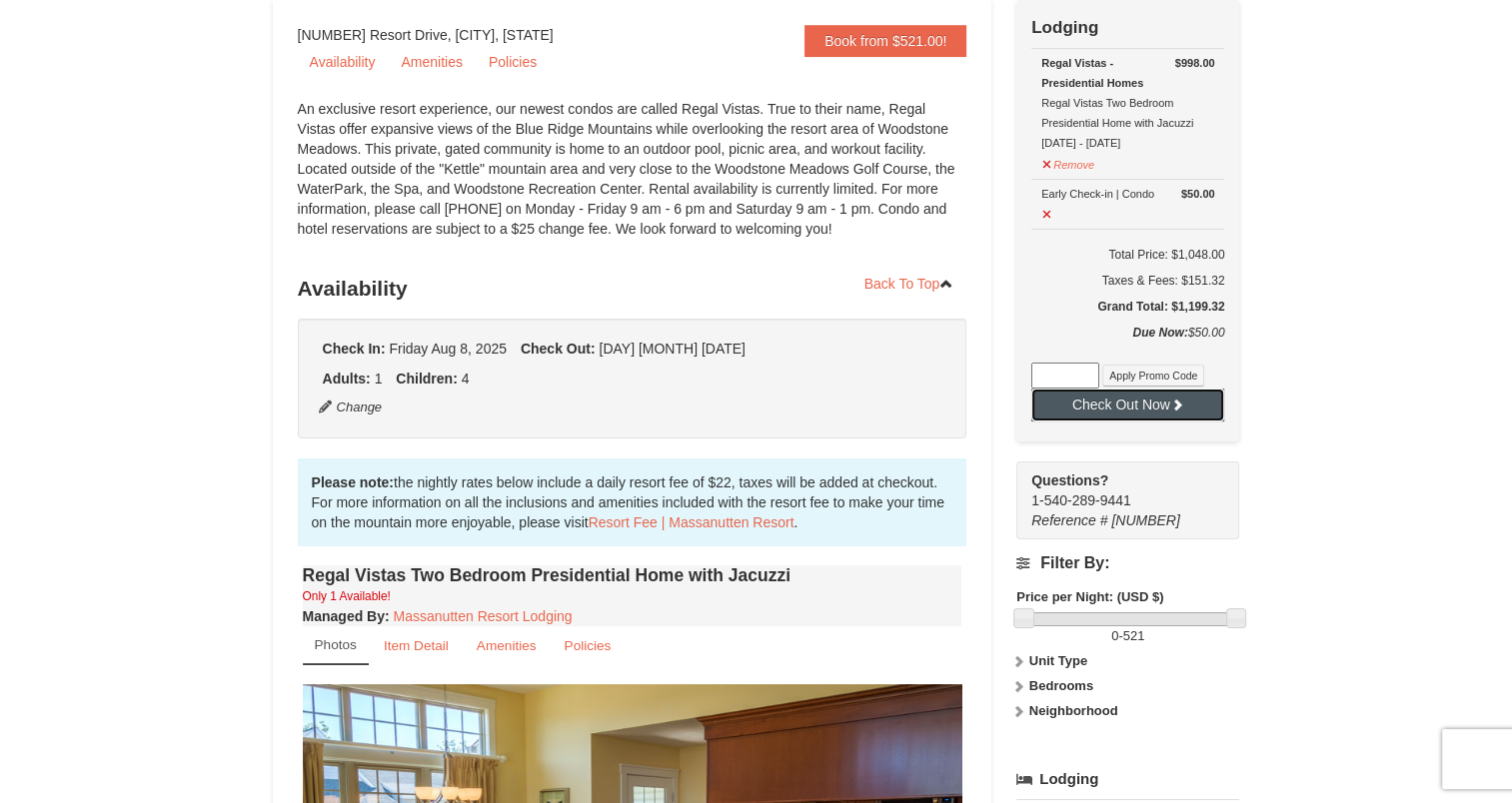 click on "Check Out Now" at bounding box center [1127, 404] 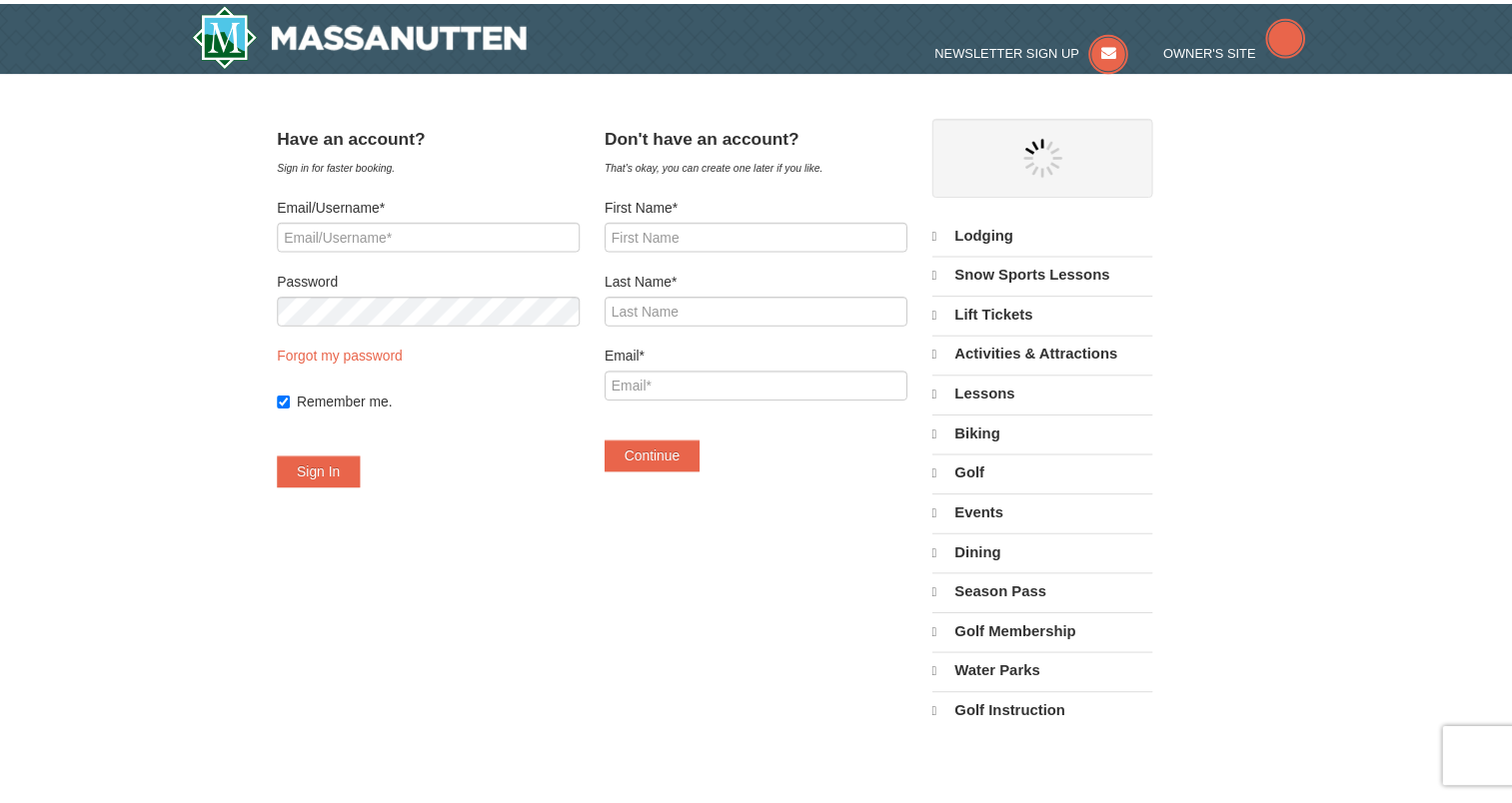 scroll, scrollTop: 0, scrollLeft: 0, axis: both 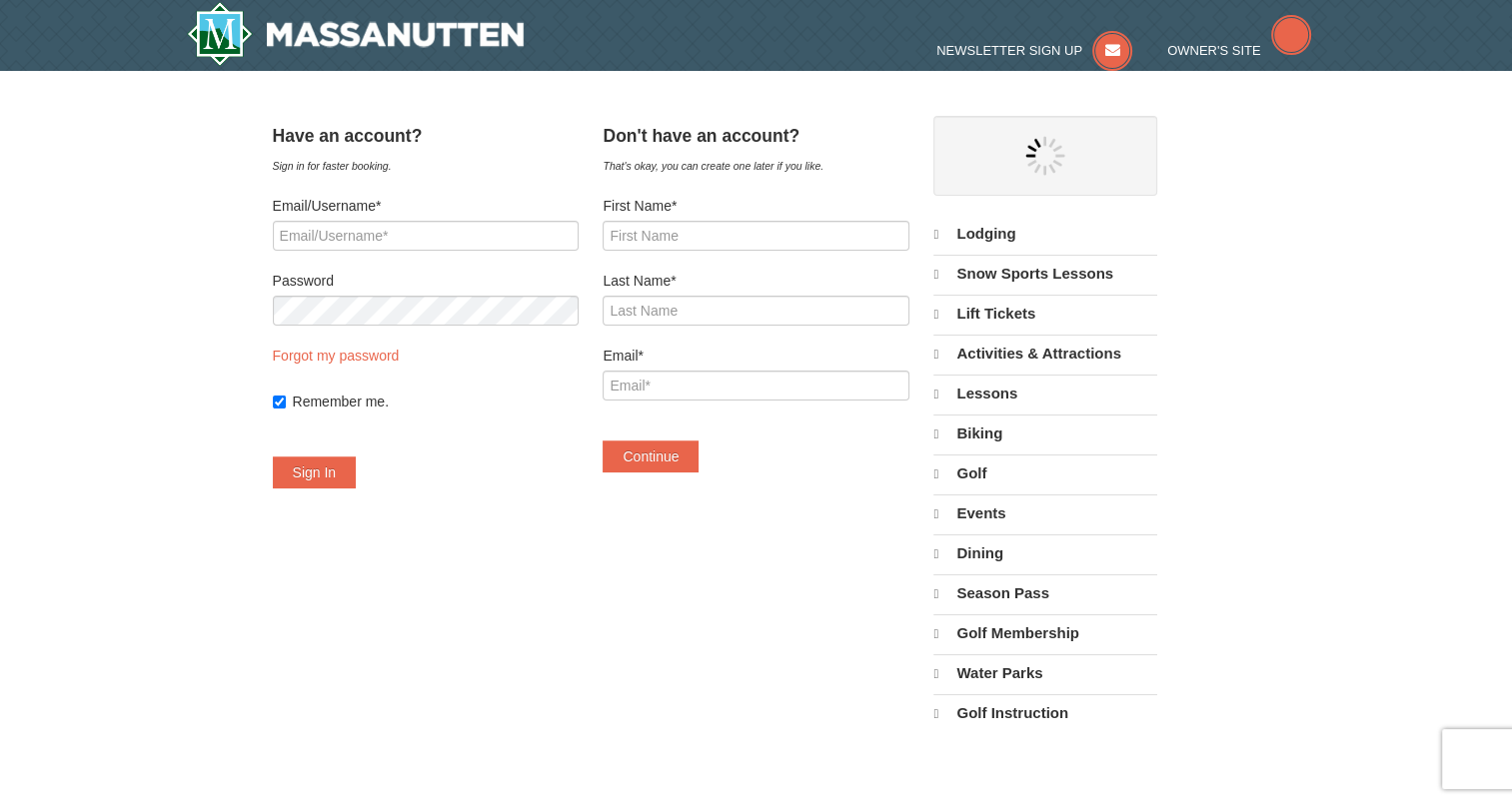 select on "8" 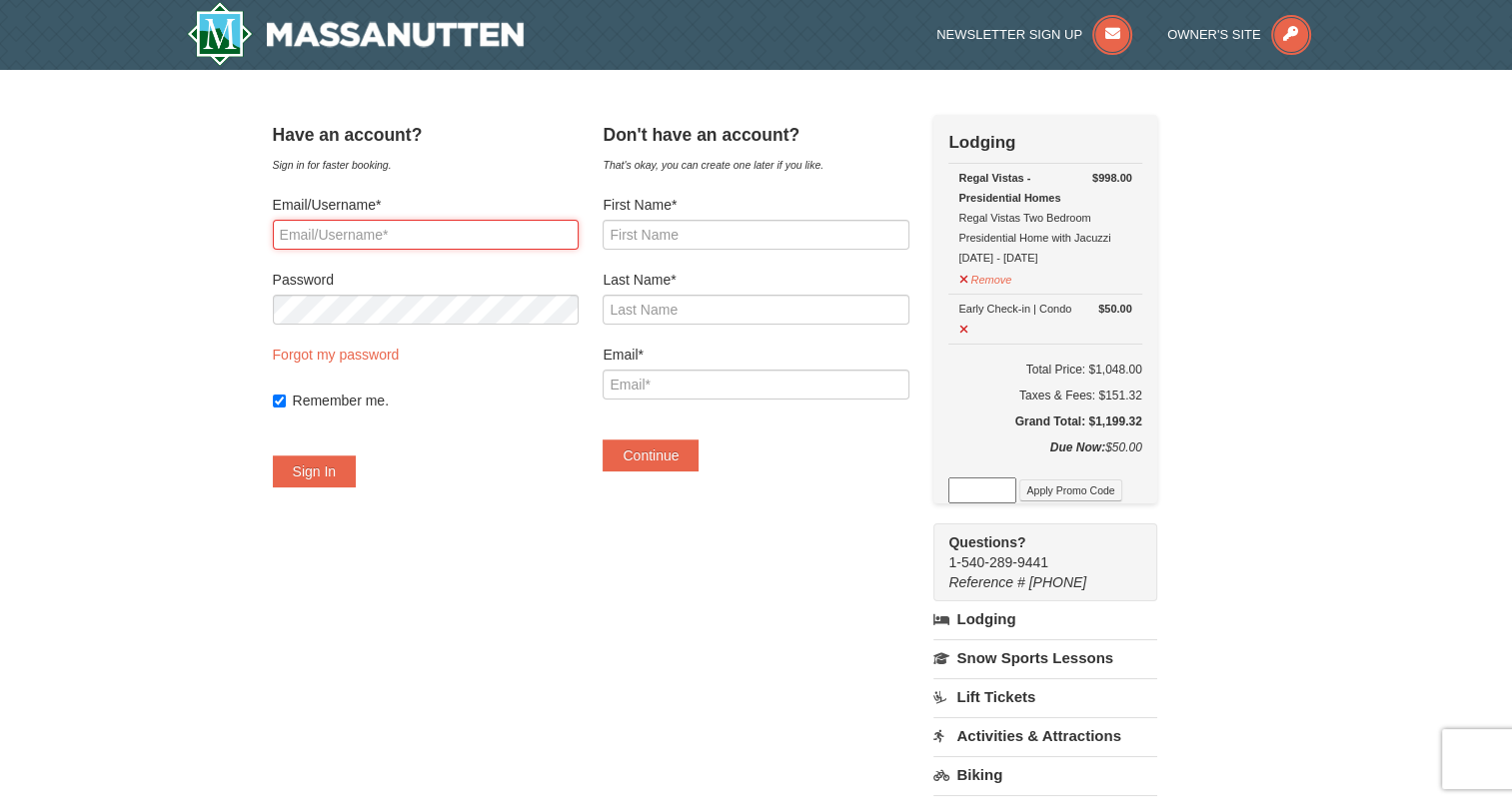 click on "Email/Username*" at bounding box center [426, 235] 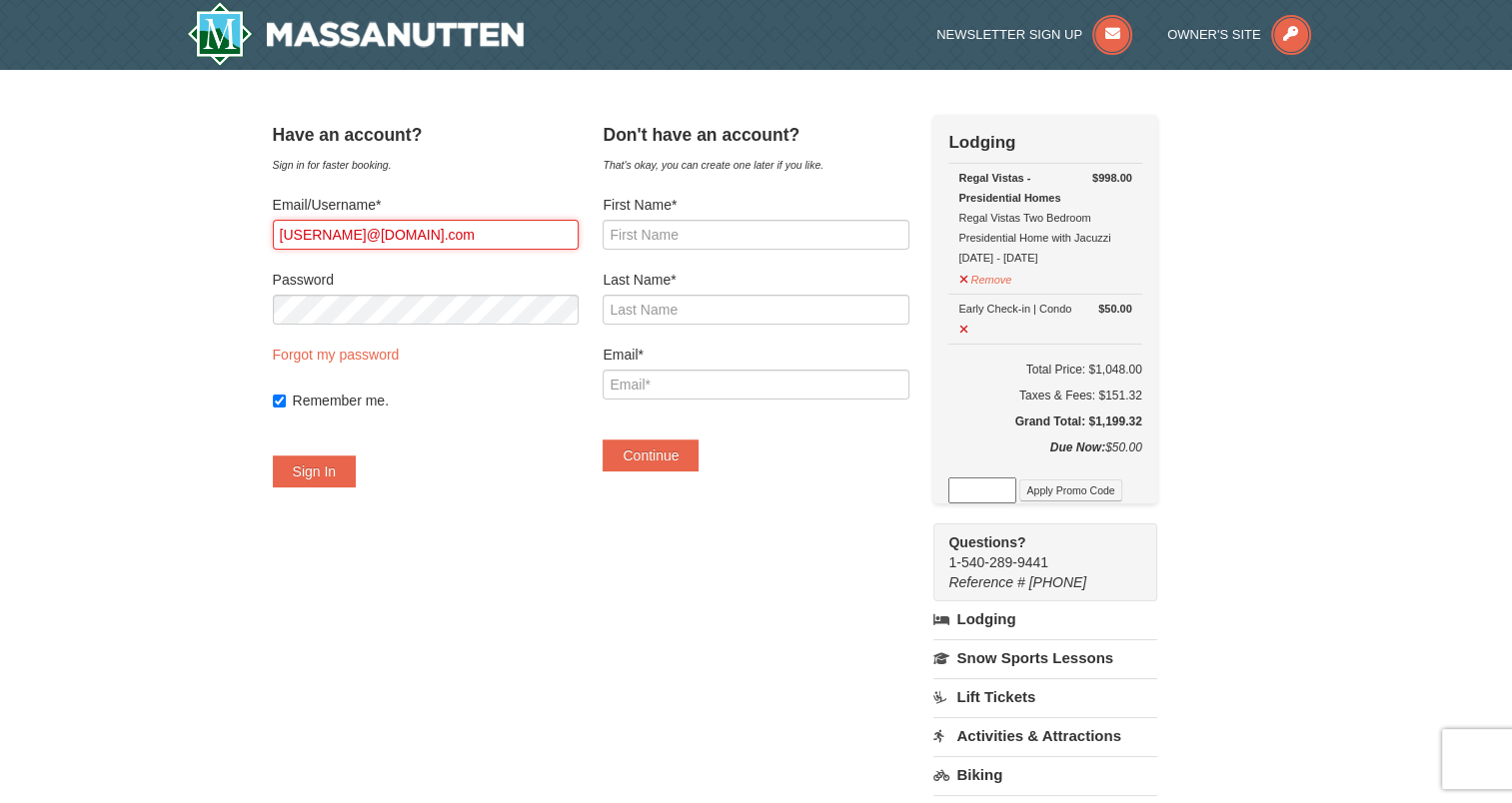 type on "[EMAIL]" 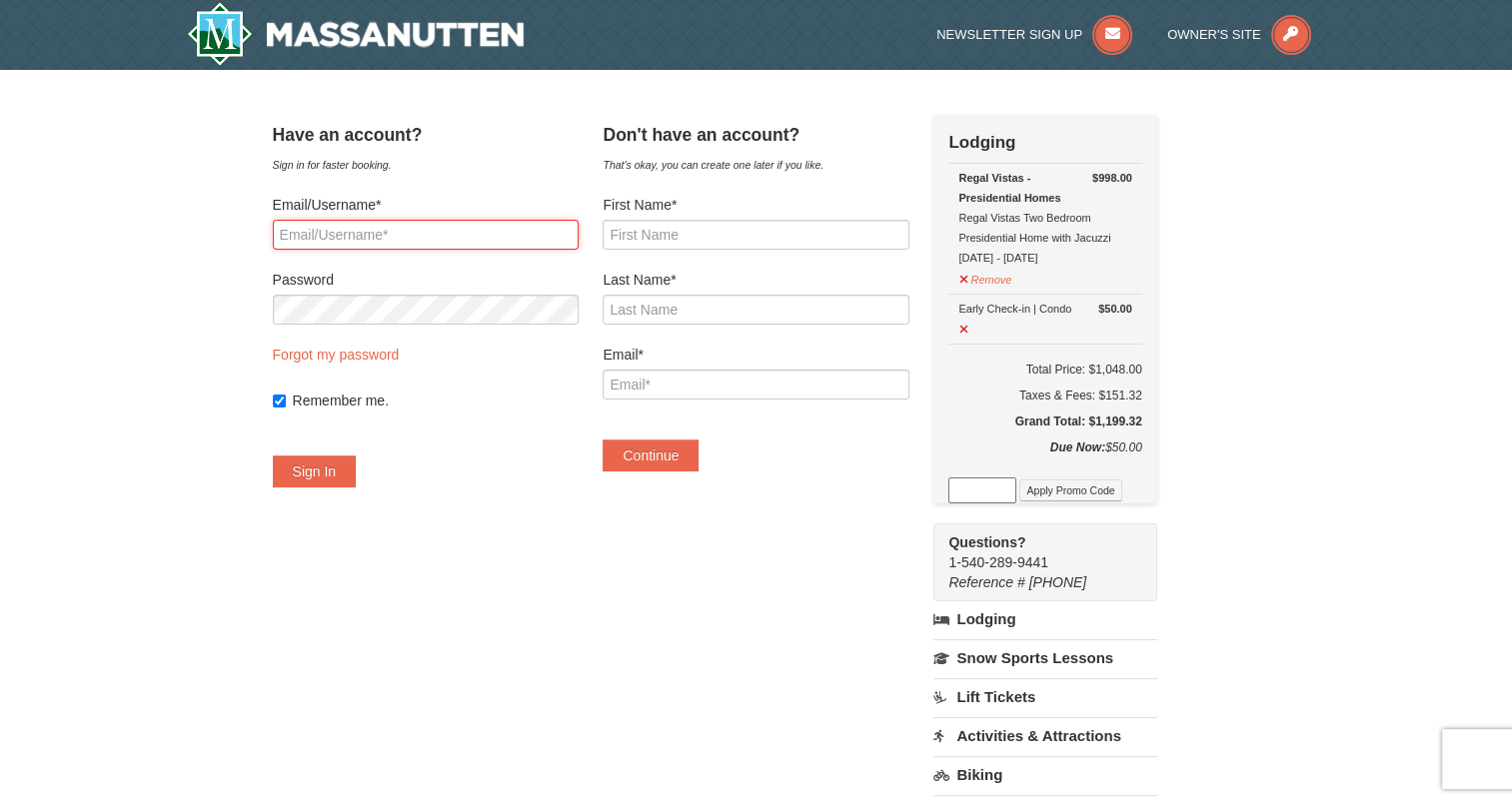 type 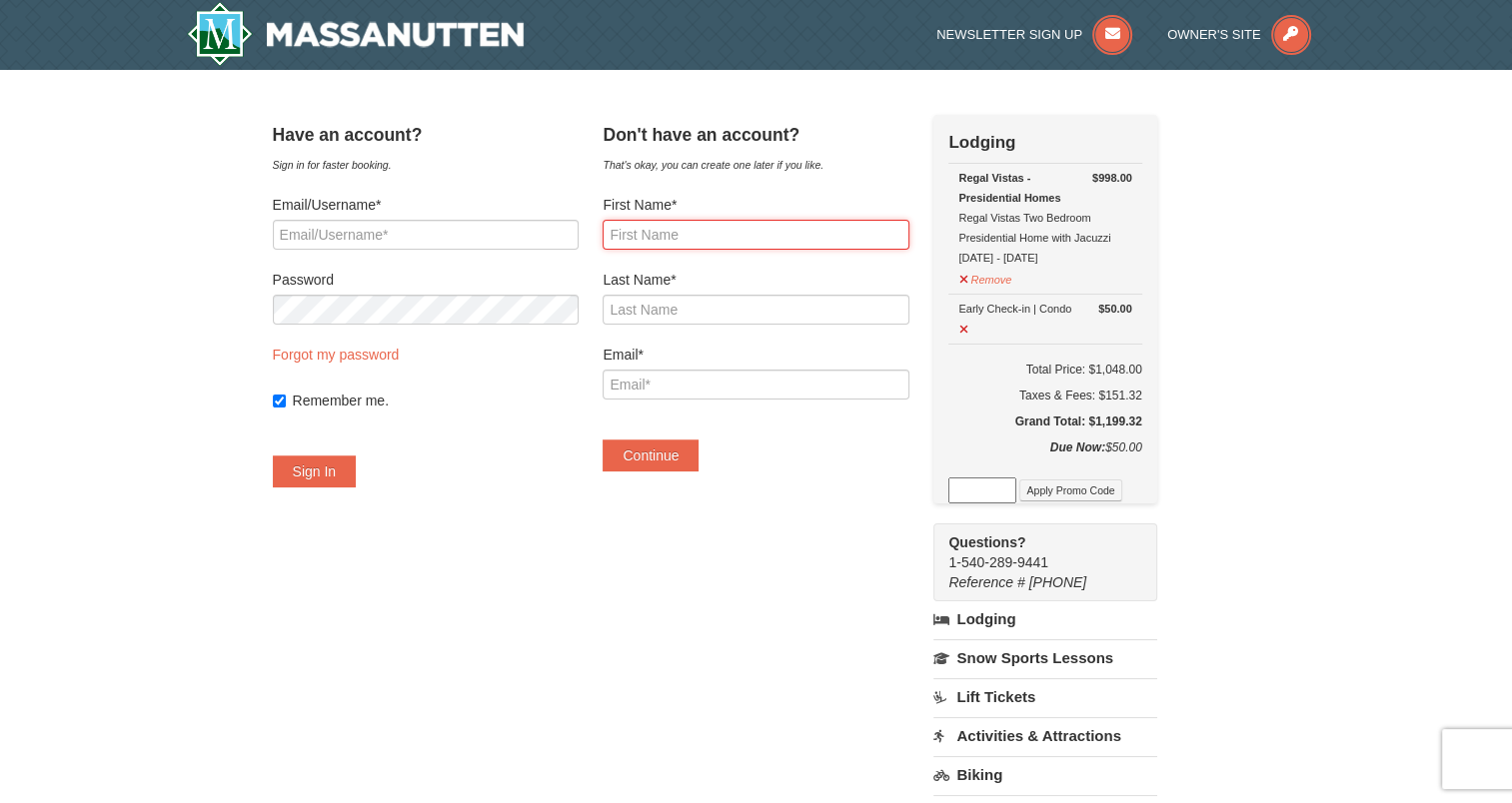 click on "First Name*" at bounding box center (756, 235) 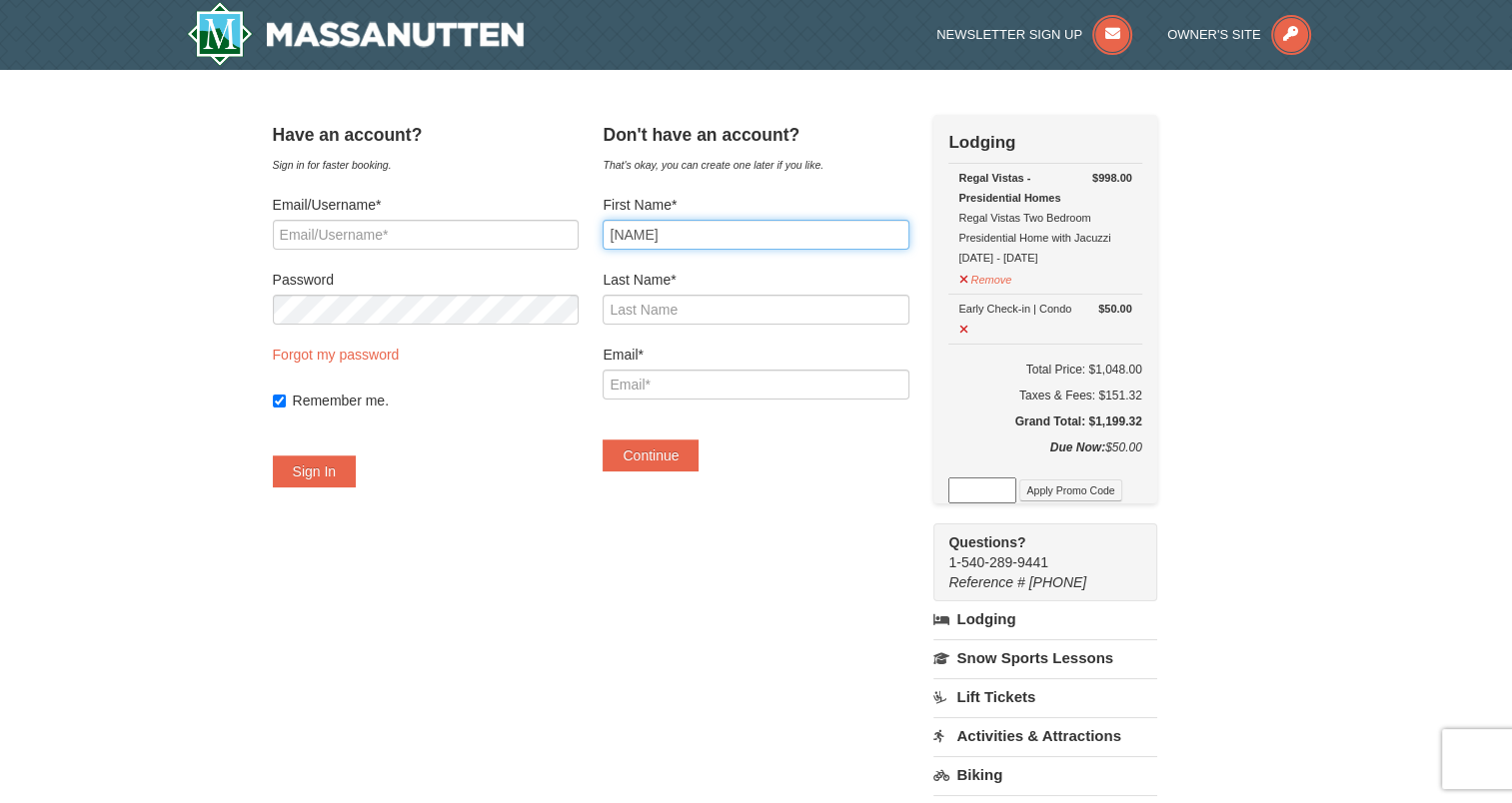 type on "Stephen" 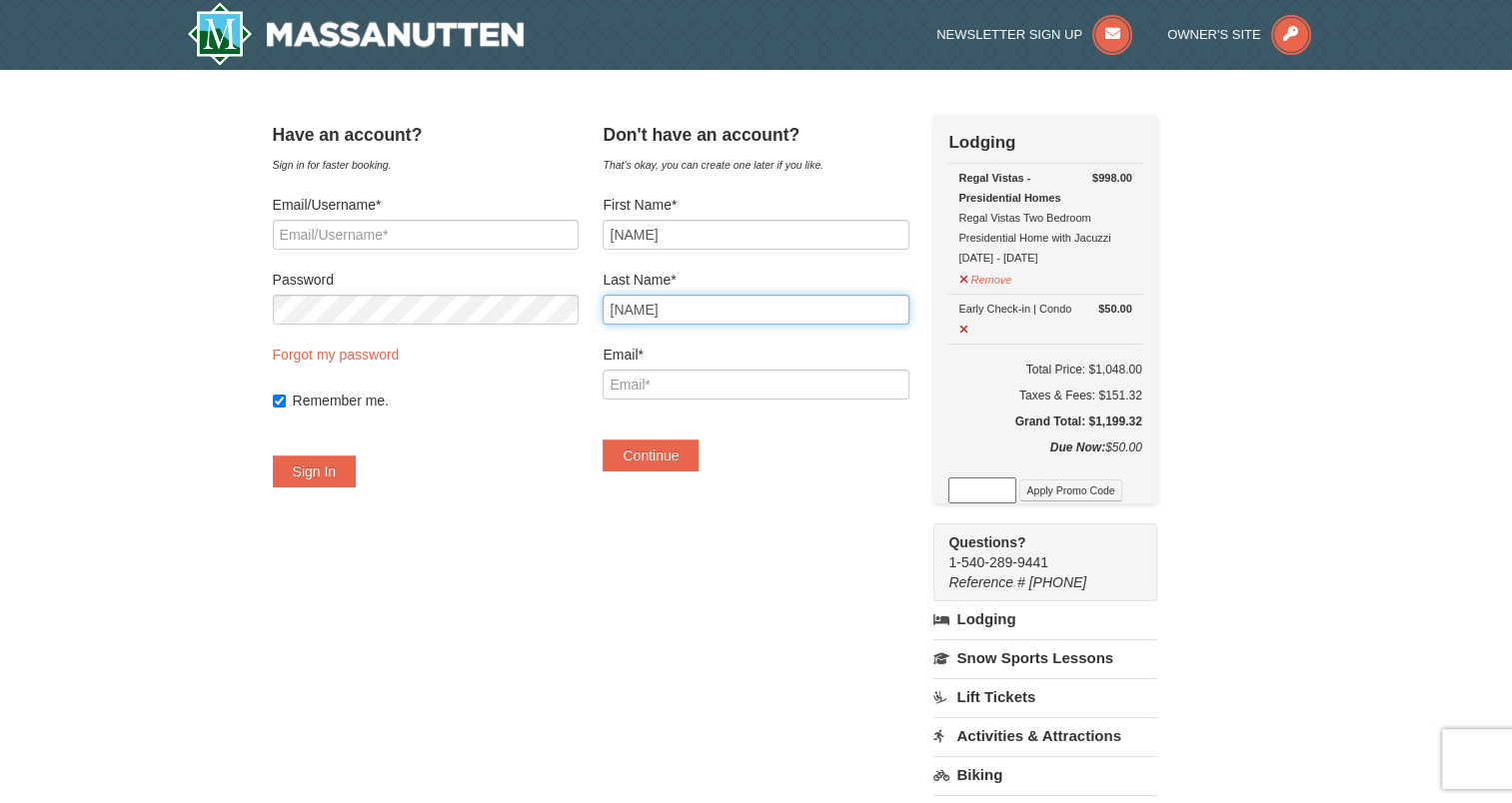 type on "Erle" 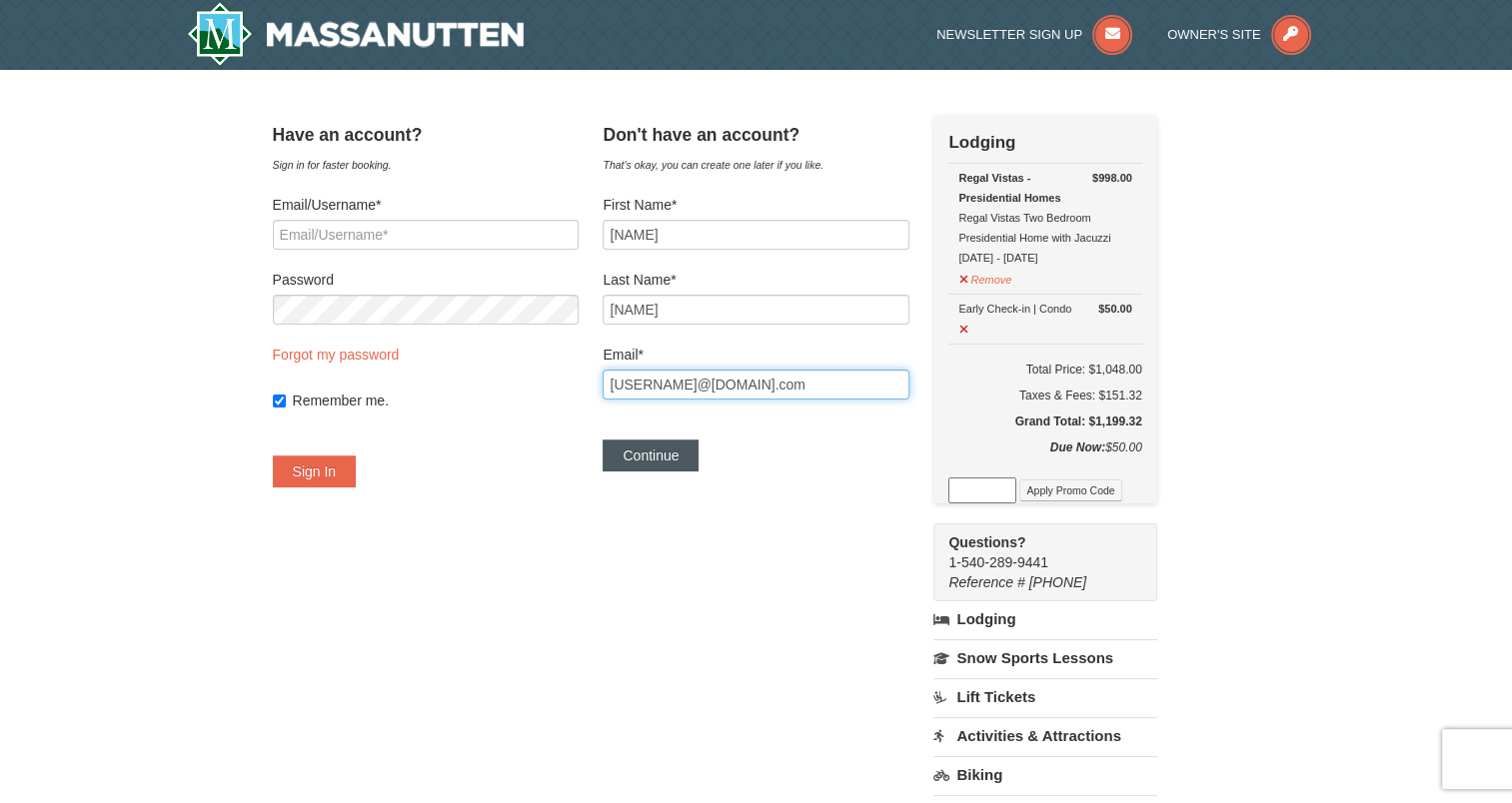 type on "[EMAIL]" 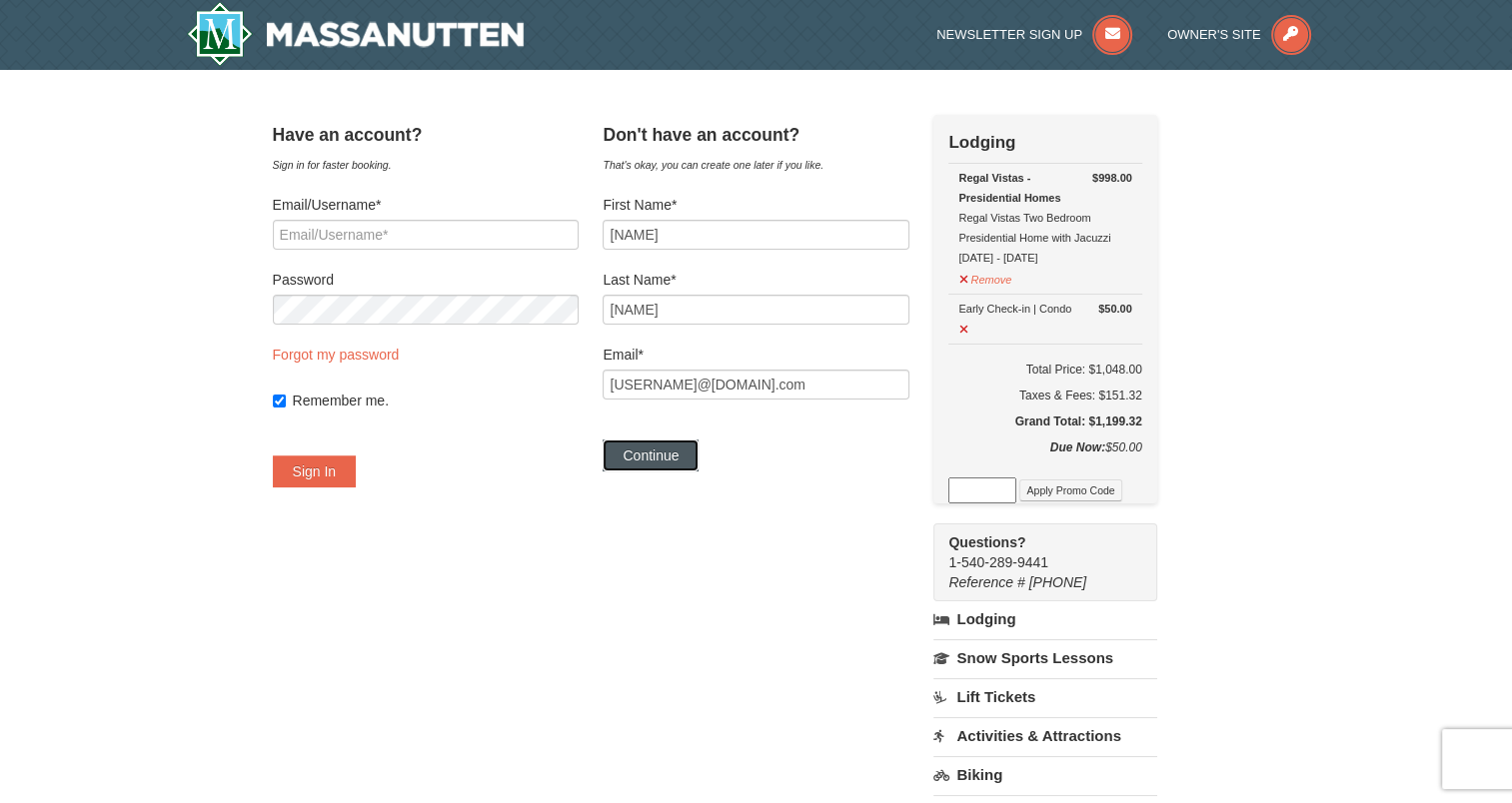 click on "Continue" at bounding box center (651, 455) 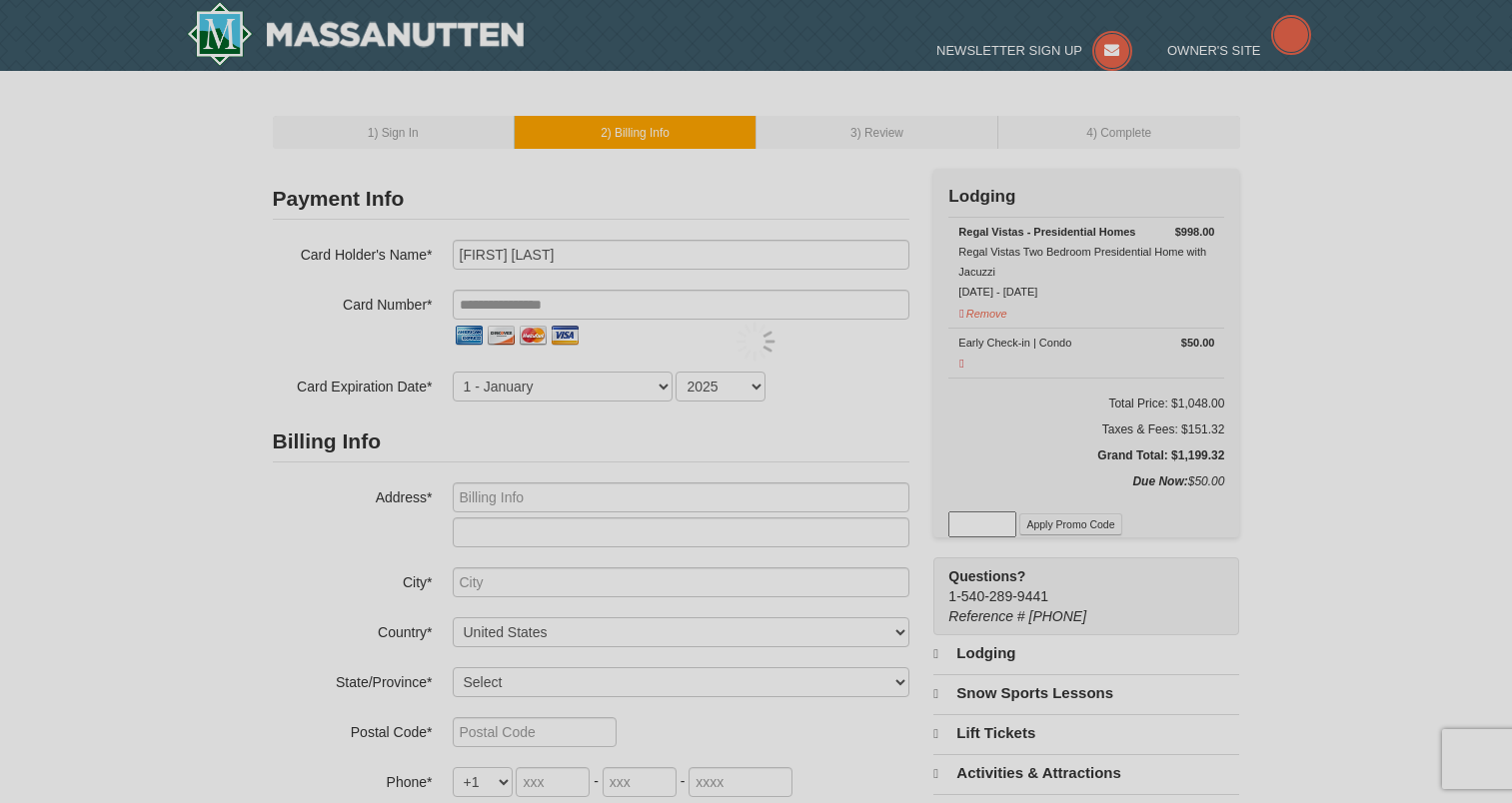 scroll, scrollTop: 0, scrollLeft: 0, axis: both 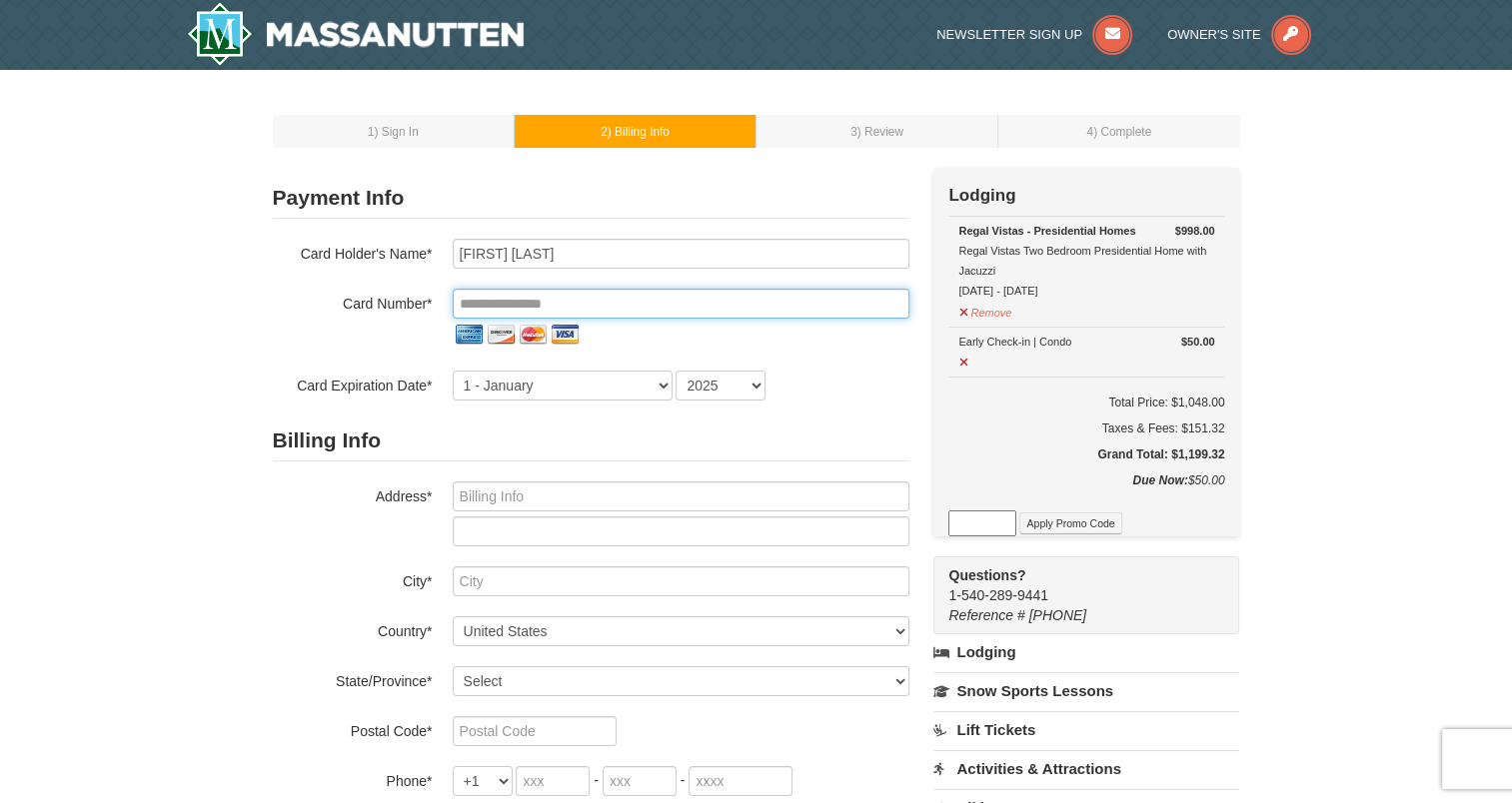 click at bounding box center (681, 304) 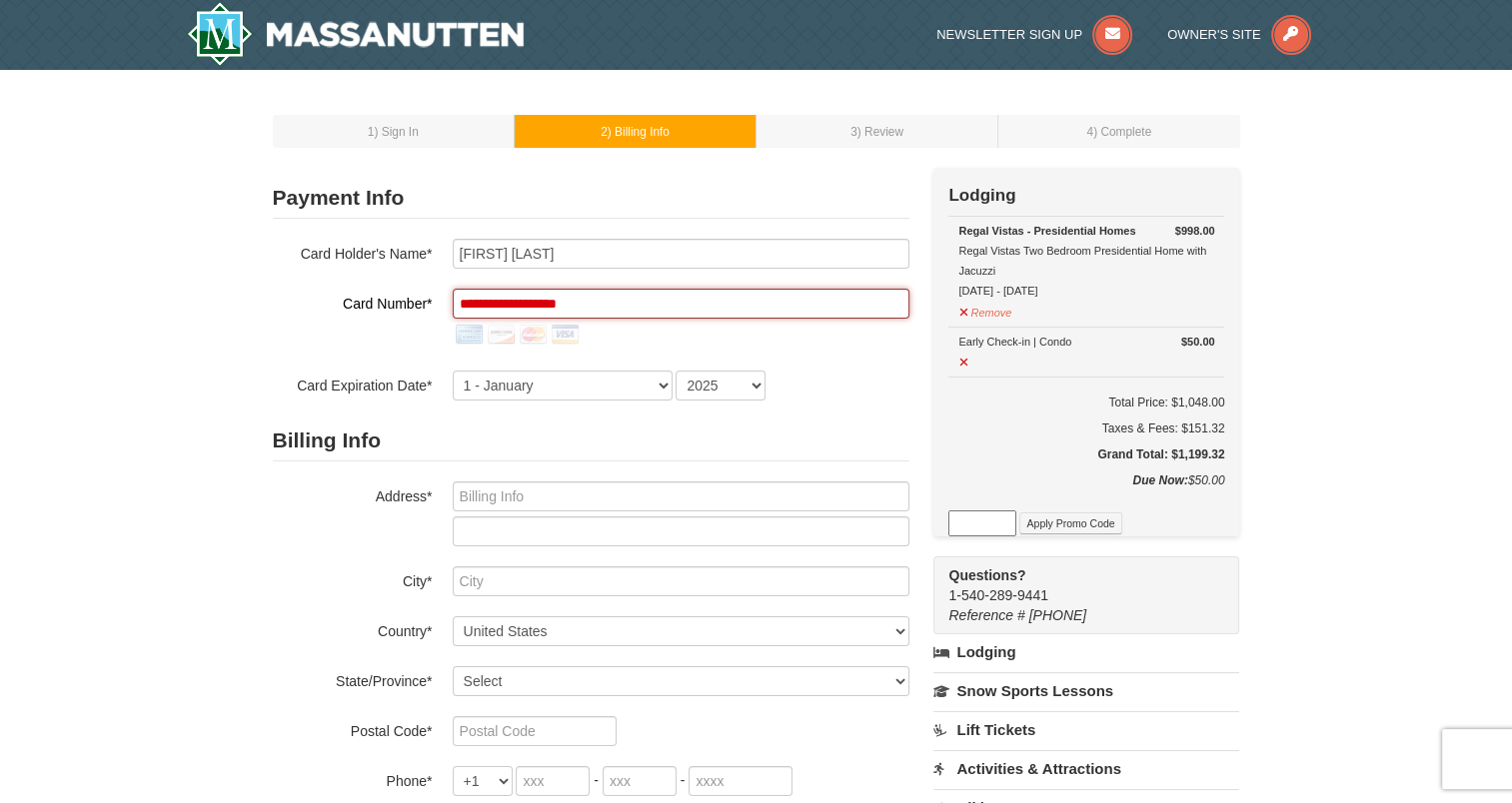type on "**********" 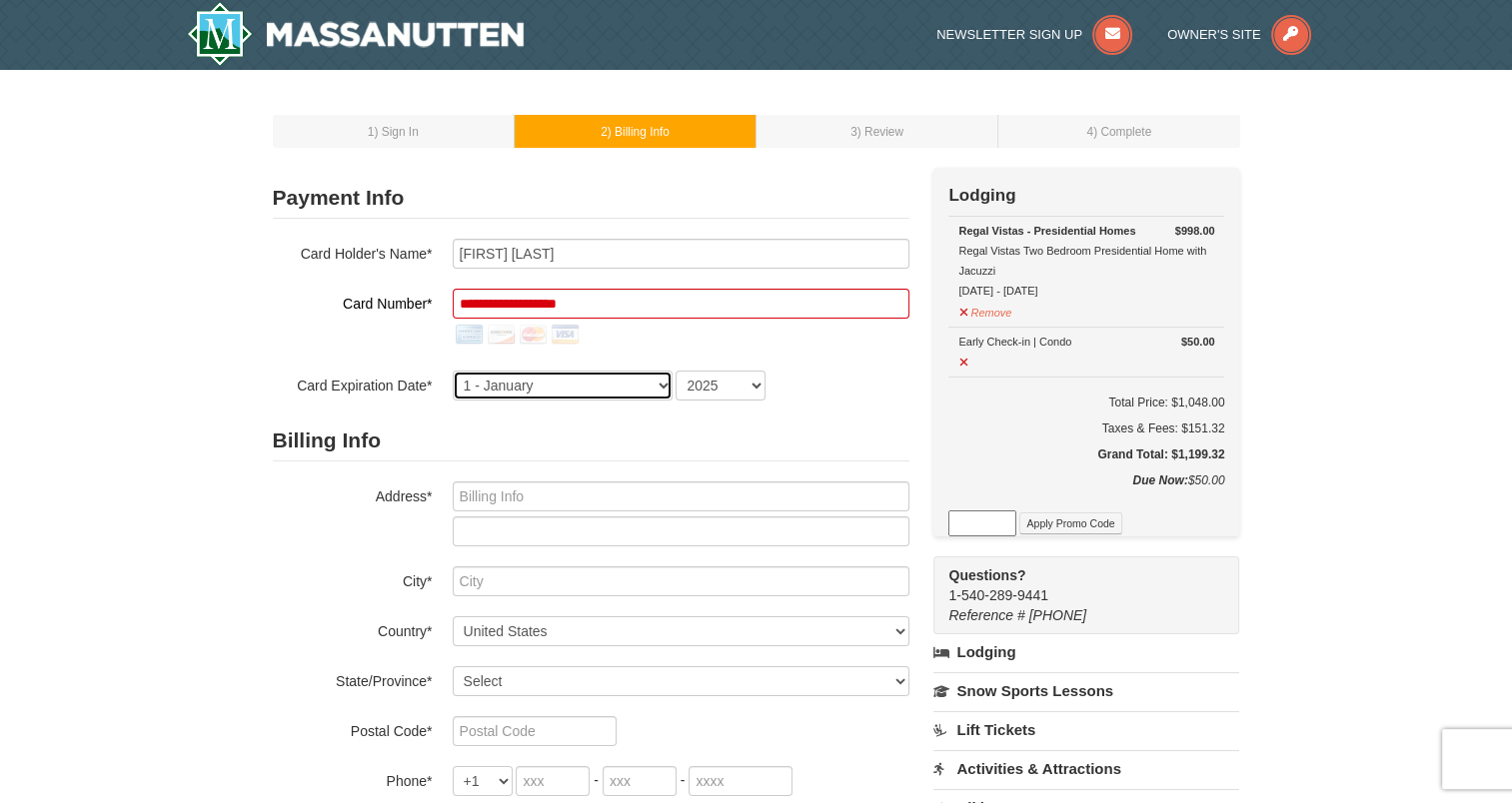 click on "1 - January 2 - February 3 - March 4 - April 5 - May 6 - June 7 - July 8 - August 9 - September 10 - October 11 - November 12 - December" at bounding box center [563, 386] 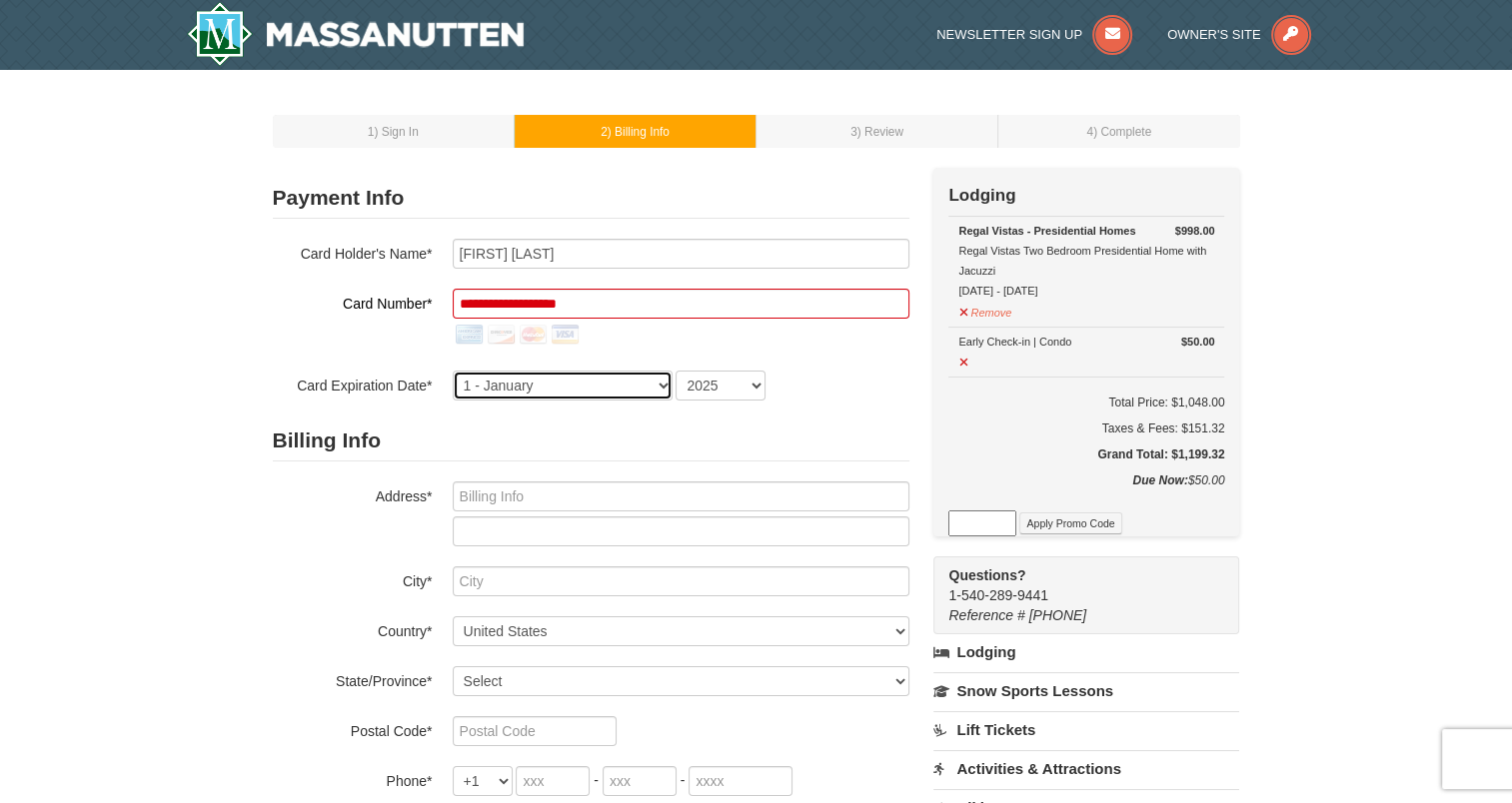 select on "9" 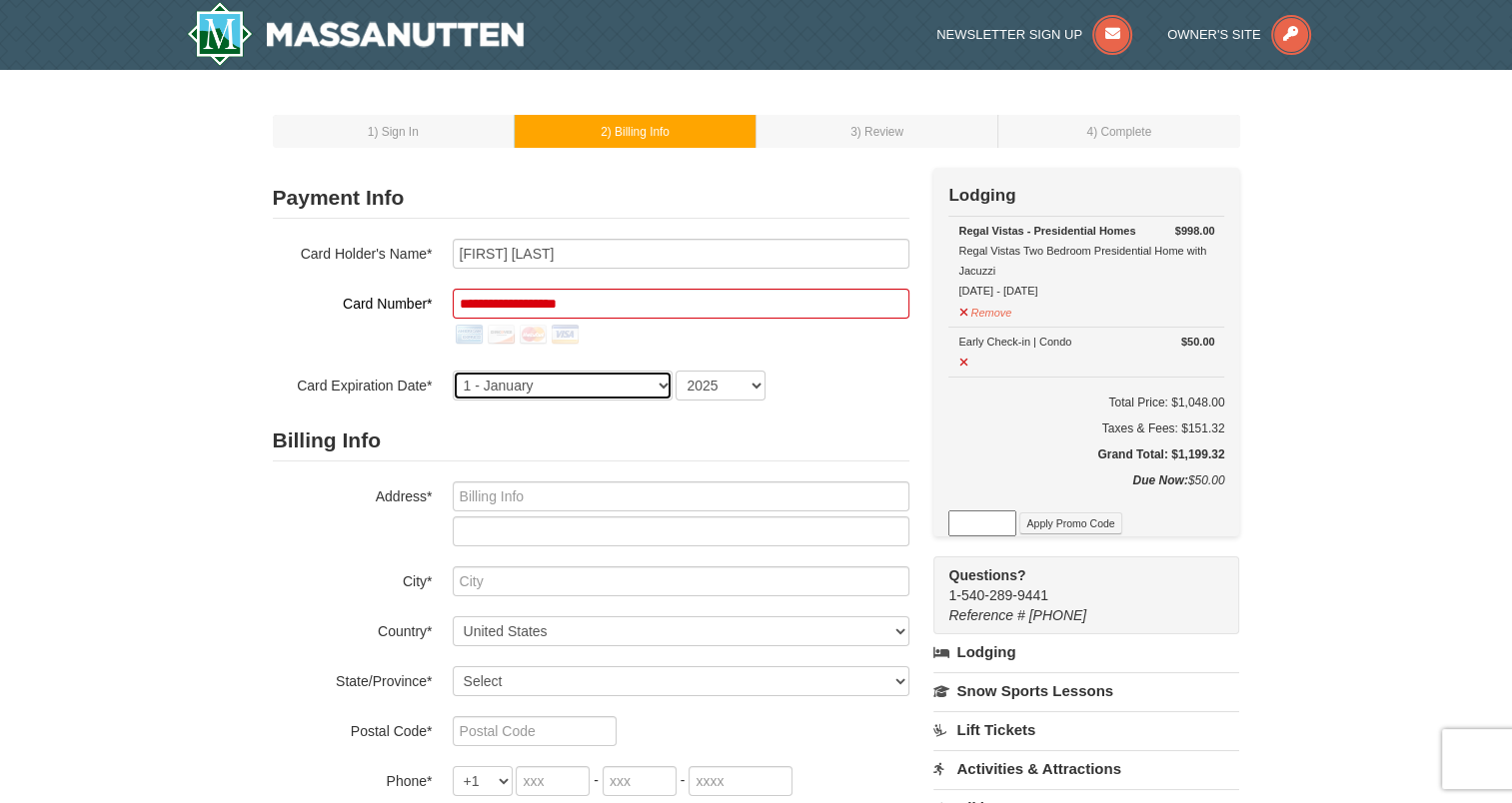 click on "1 - January 2 - February 3 - March 4 - April 5 - May 6 - June 7 - July 8 - August 9 - September 10 - October 11 - November 12 - December" at bounding box center (563, 386) 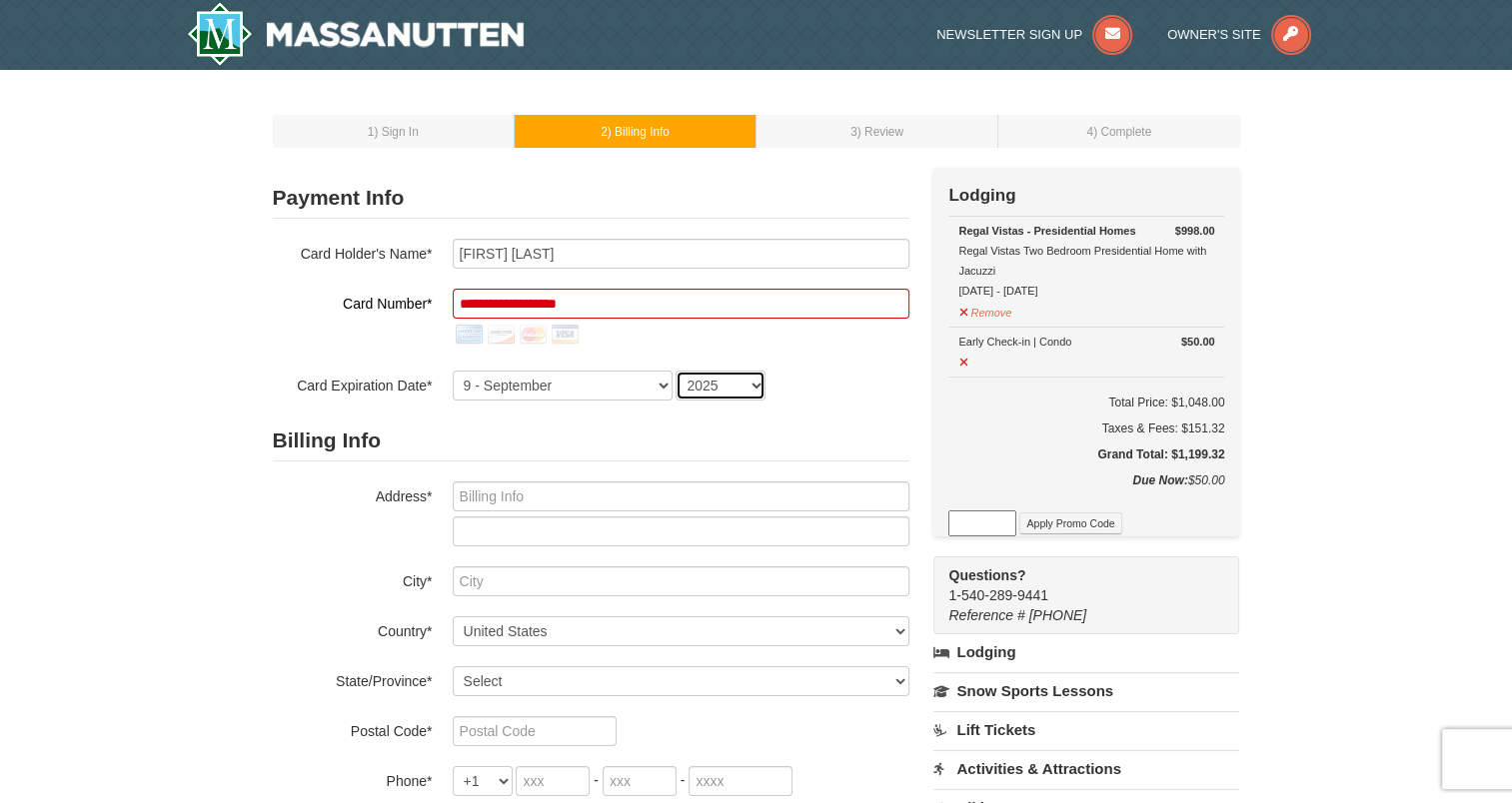 click on "2025 2026 2027 2028 2029 2030 2031 2032 2033 2034" at bounding box center (721, 386) 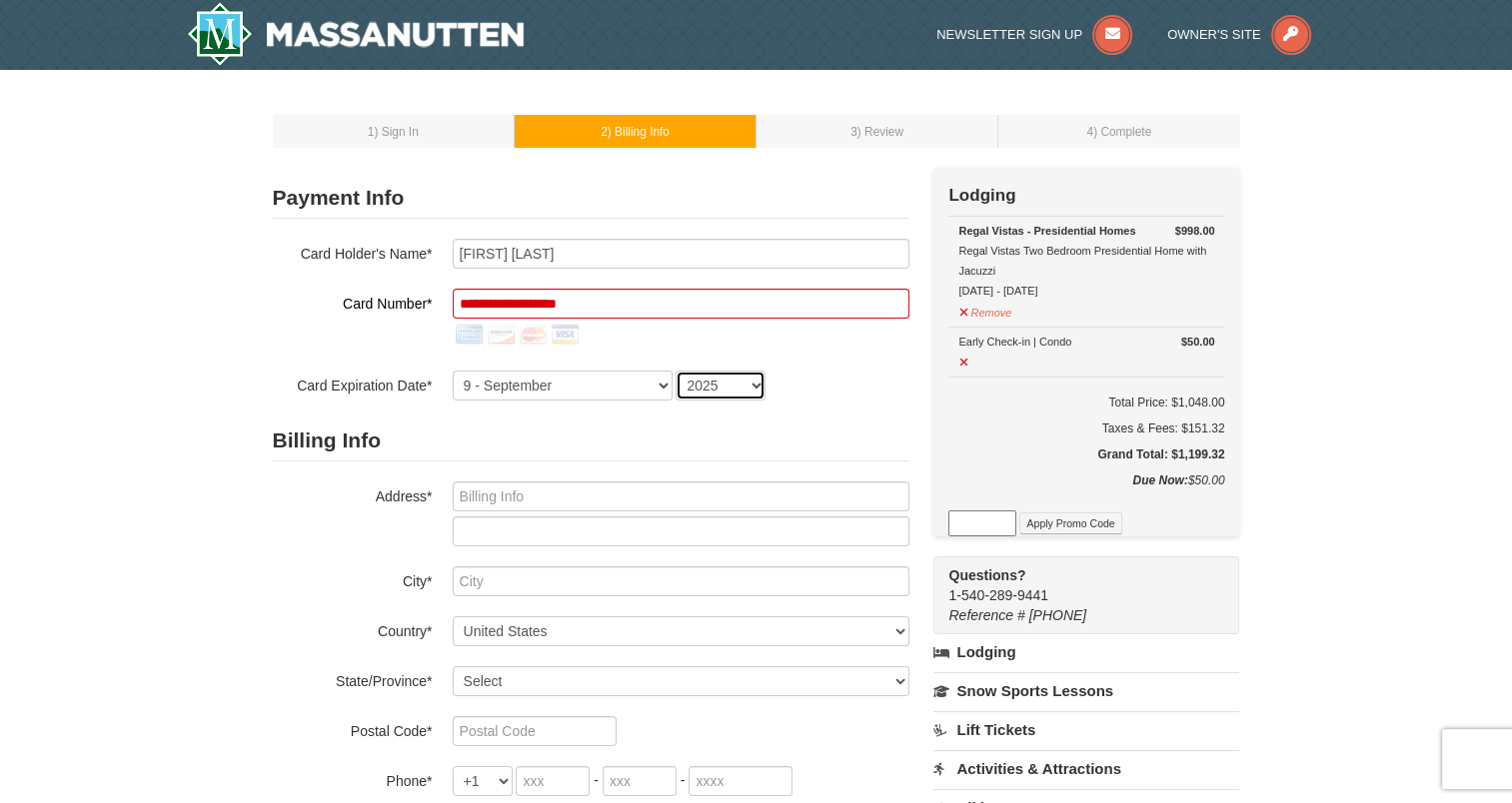 select on "2027" 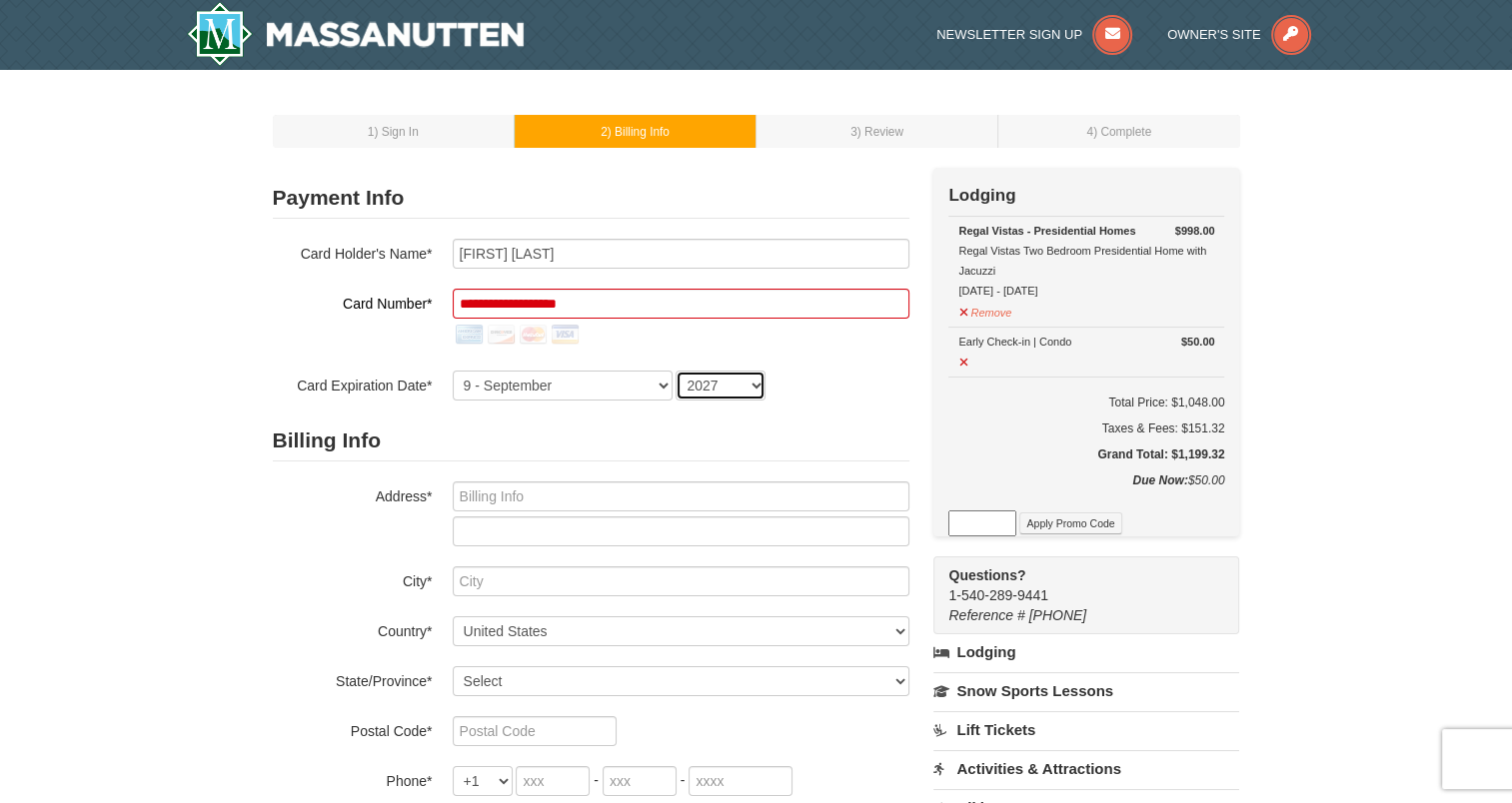 click on "2025 2026 2027 2028 2029 2030 2031 2032 2033 2034" at bounding box center (721, 386) 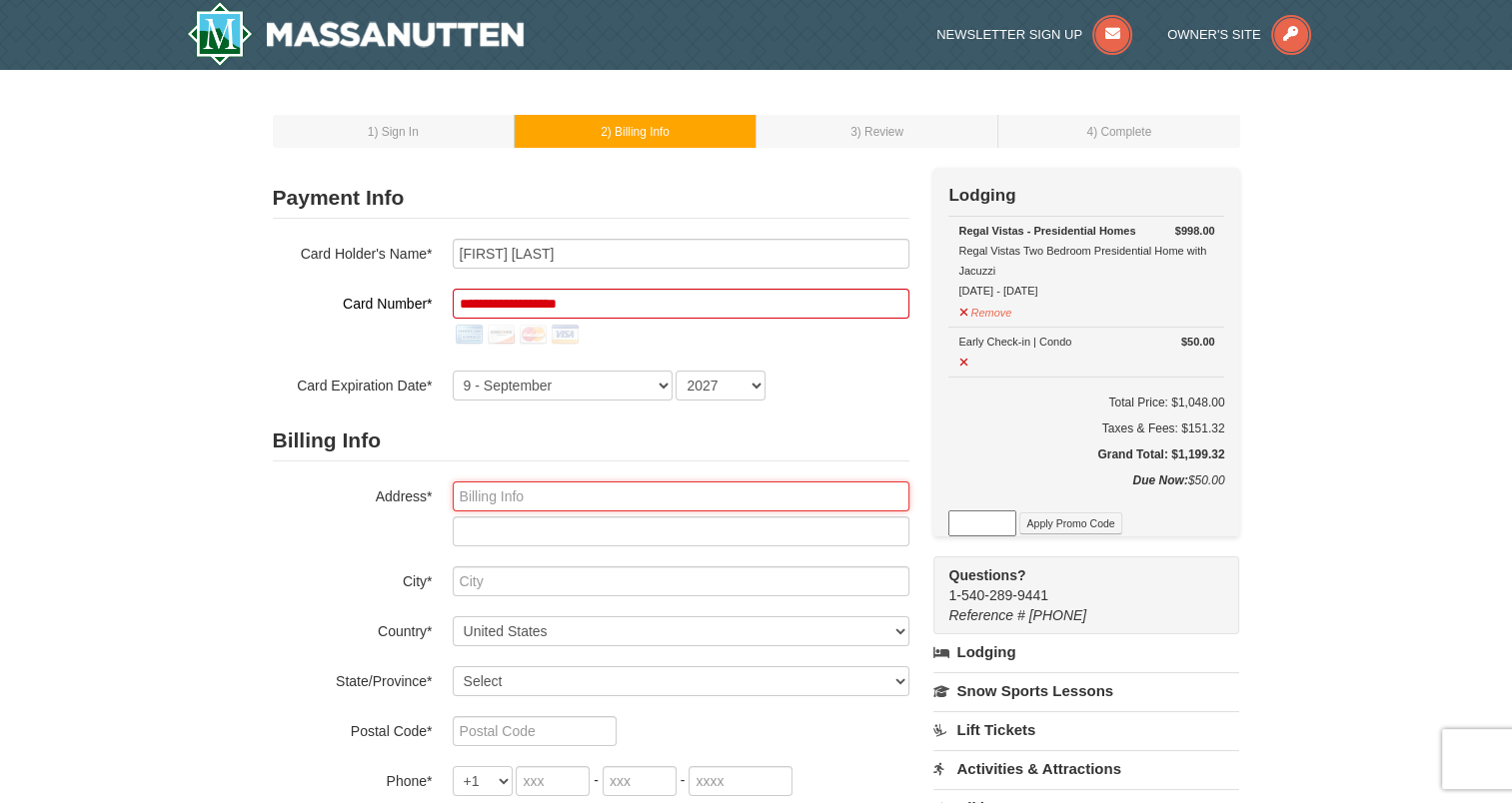 click at bounding box center (681, 496) 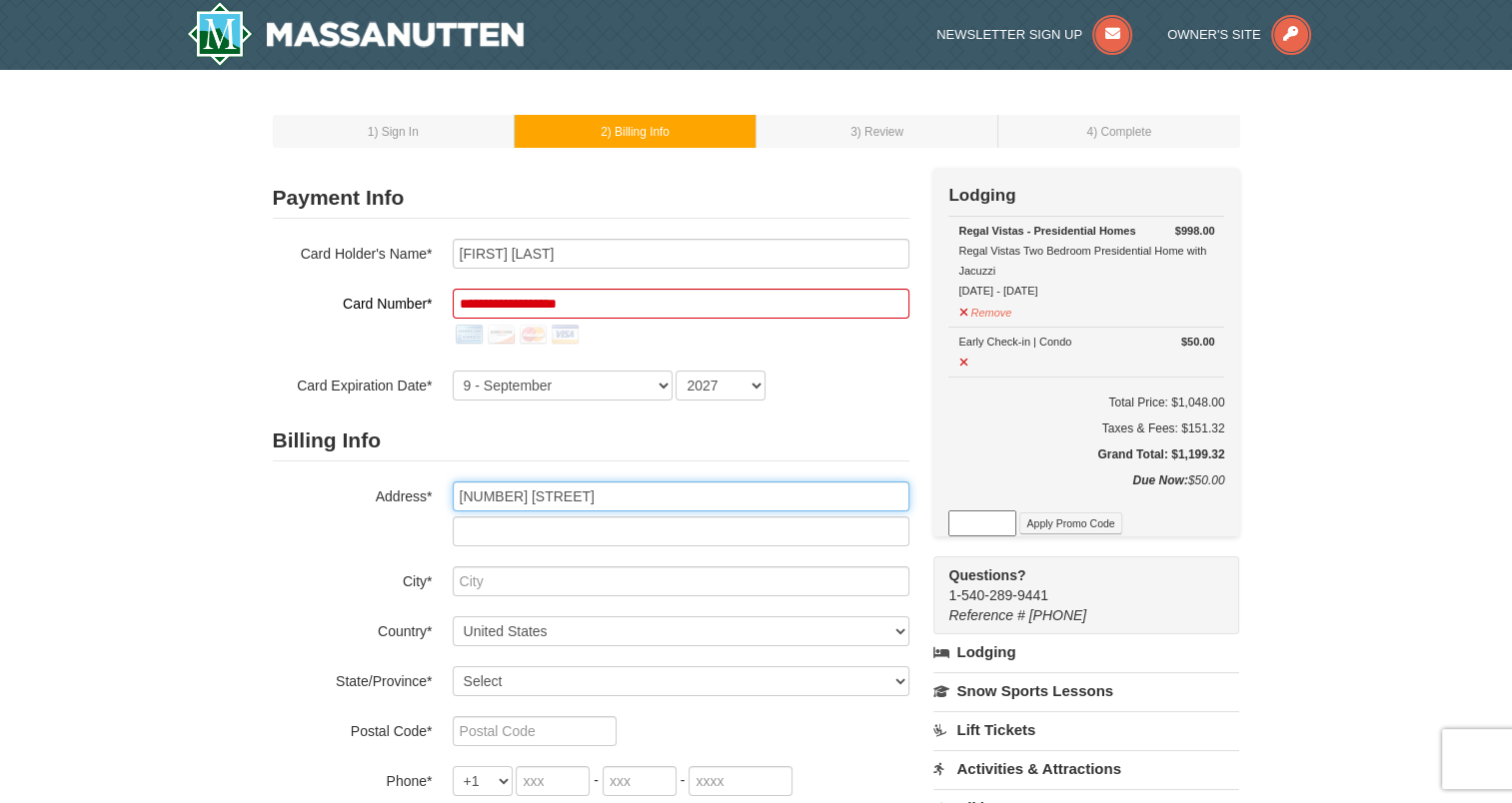 type on "[NUMBER] [STREET]" 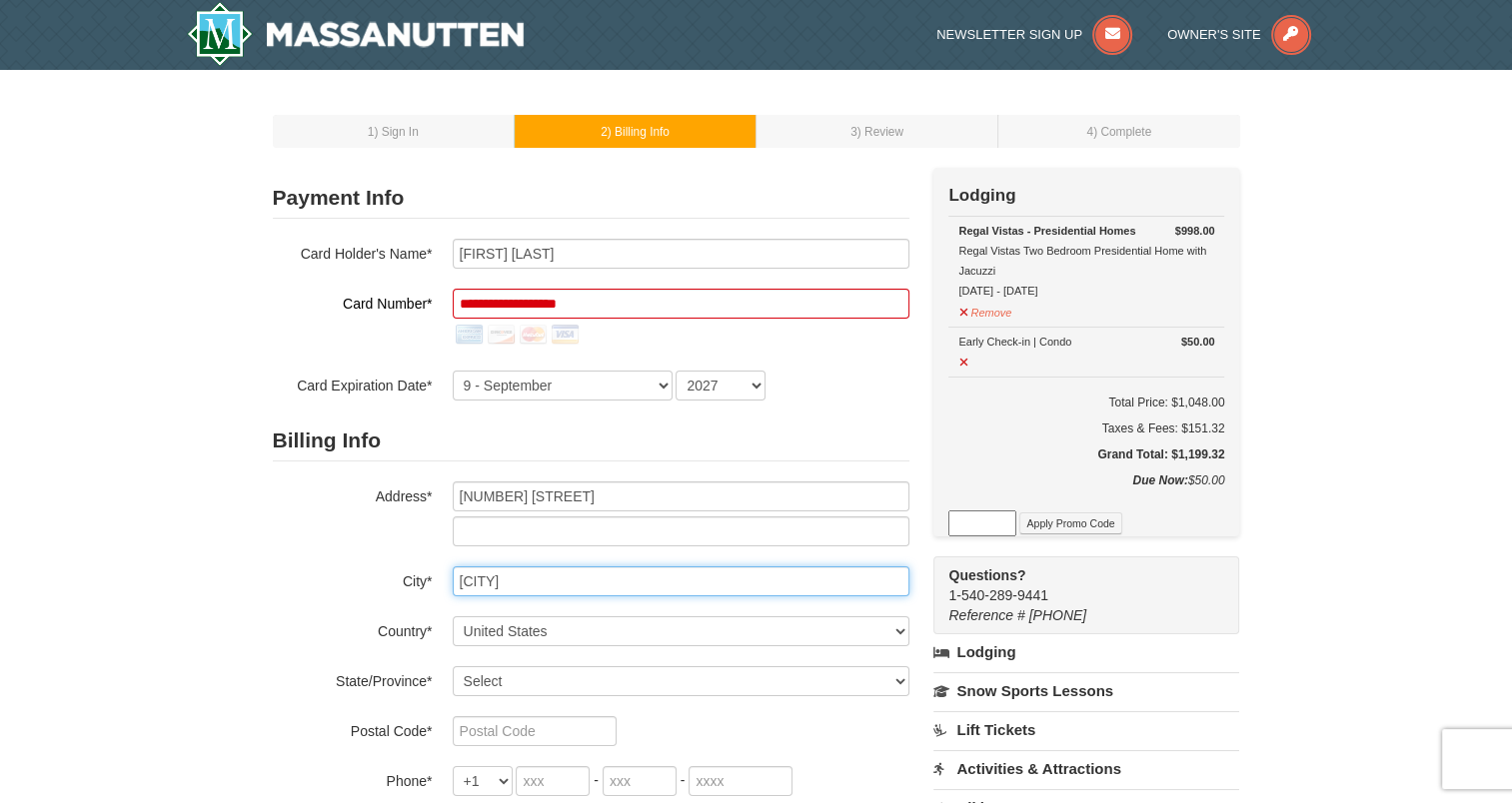 type on "spotsylvania" 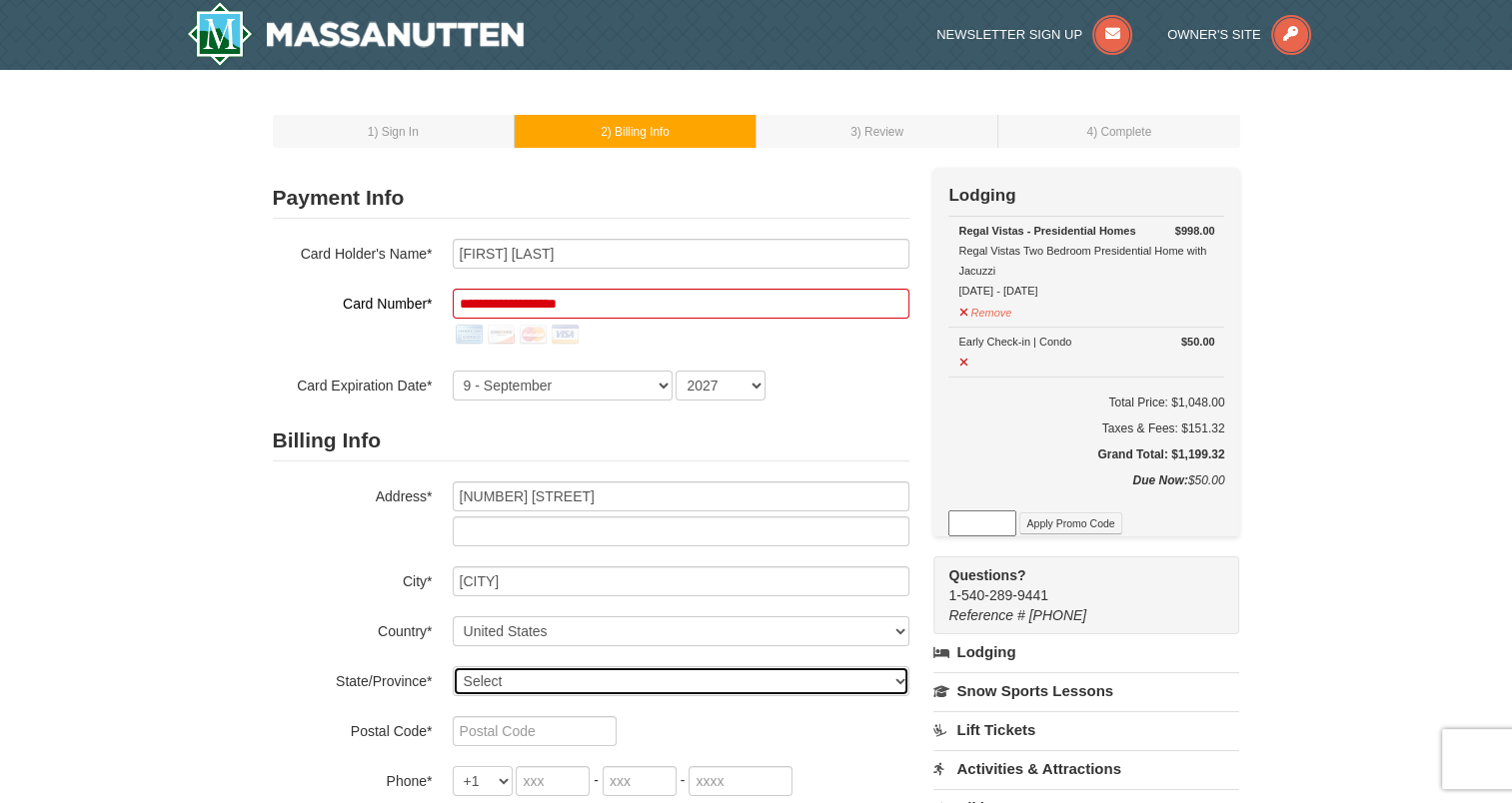 click on "Select Alabama Alaska American Samoa Arizona Arkansas California Colorado Connecticut Delaware District Of Columbia Federated States Of Micronesia Florida Georgia Guam Hawaii Idaho Illinois Indiana Iowa Kansas Kentucky Louisiana Maine Marshall Islands Maryland Massachusetts Michigan Minnesota Mississippi Missouri Montana Nebraska Nevada New Hampshire New Jersey New Mexico New York North Carolina North Dakota Northern Mariana Islands Ohio Oklahoma Oregon Palau Pennsylvania Puerto Rico Rhode Island South Carolina South Dakota Tennessee Texas Utah Vermont Virgin Islands Virginia Washington West Virginia Wisconsin Wyoming" at bounding box center (681, 681) 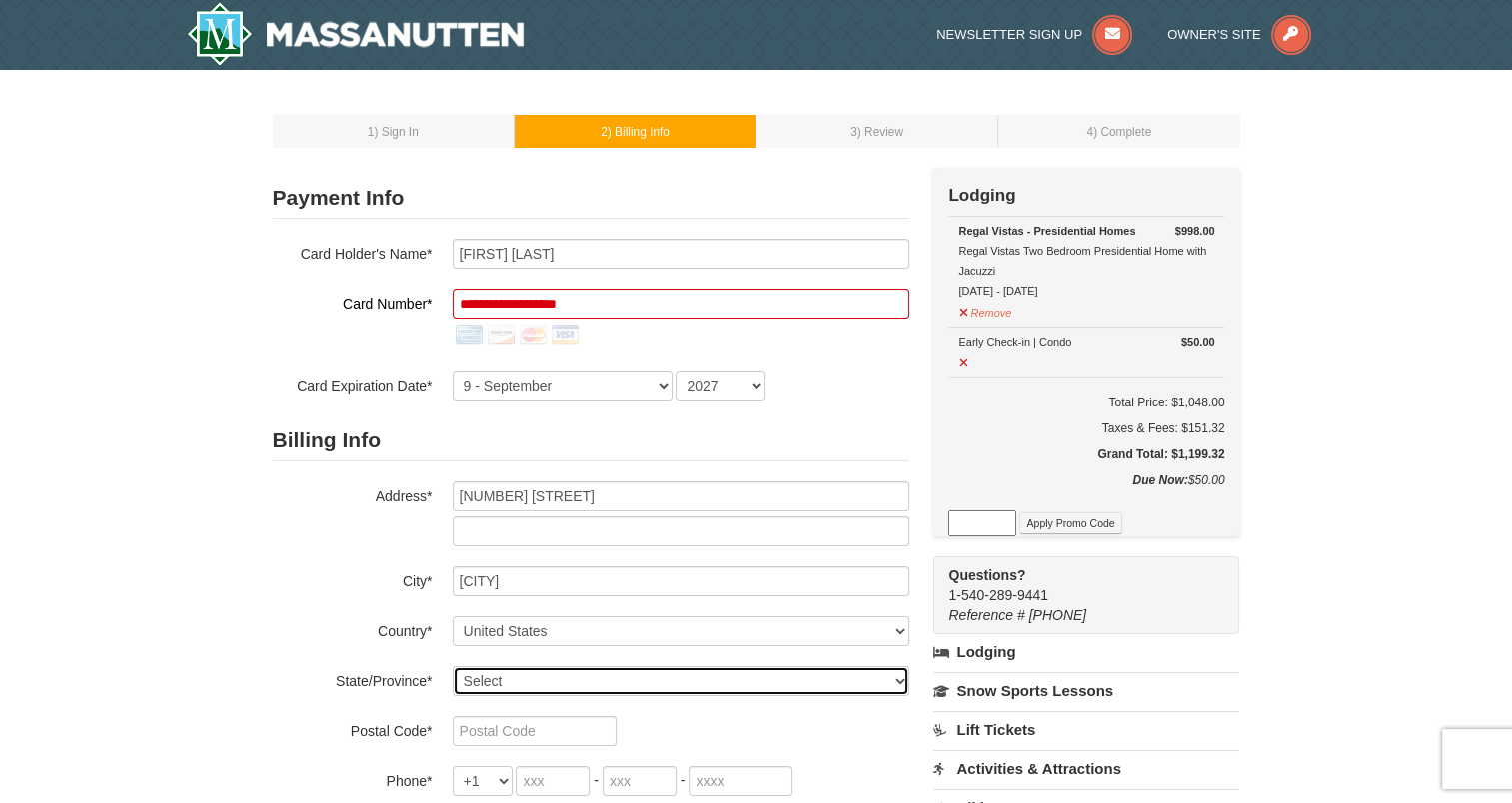 select on "VA" 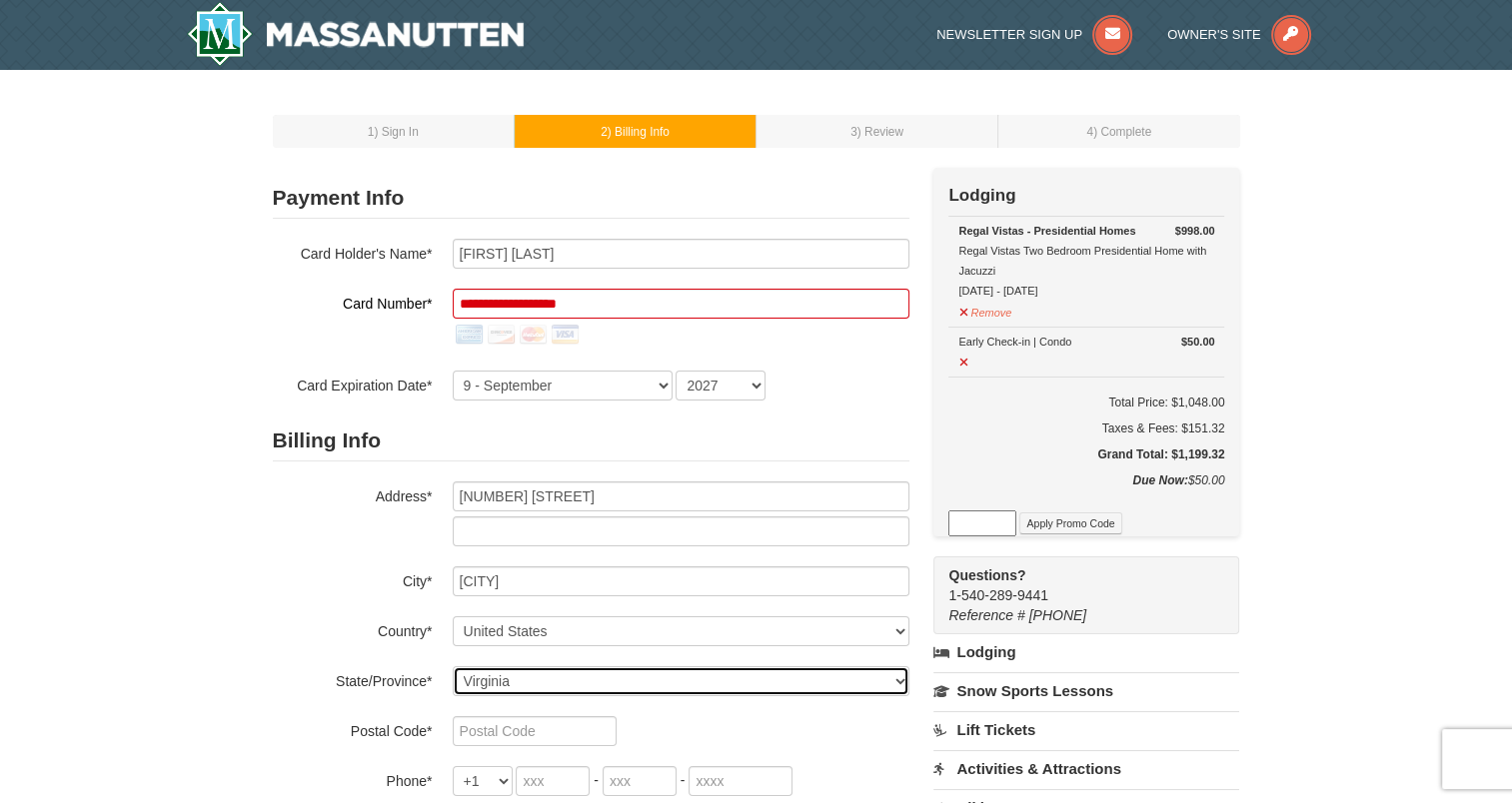 click on "Select Alabama Alaska American Samoa Arizona Arkansas California Colorado Connecticut Delaware District Of Columbia Federated States Of Micronesia Florida Georgia Guam Hawaii Idaho Illinois Indiana Iowa Kansas Kentucky Louisiana Maine Marshall Islands Maryland Massachusetts Michigan Minnesota Mississippi Missouri Montana Nebraska Nevada New Hampshire New Jersey New Mexico New York North Carolina North Dakota Northern Mariana Islands Ohio Oklahoma Oregon Palau Pennsylvania Puerto Rico Rhode Island South Carolina South Dakota Tennessee Texas Utah Vermont Virgin Islands Virginia Washington West Virginia Wisconsin Wyoming" at bounding box center [681, 681] 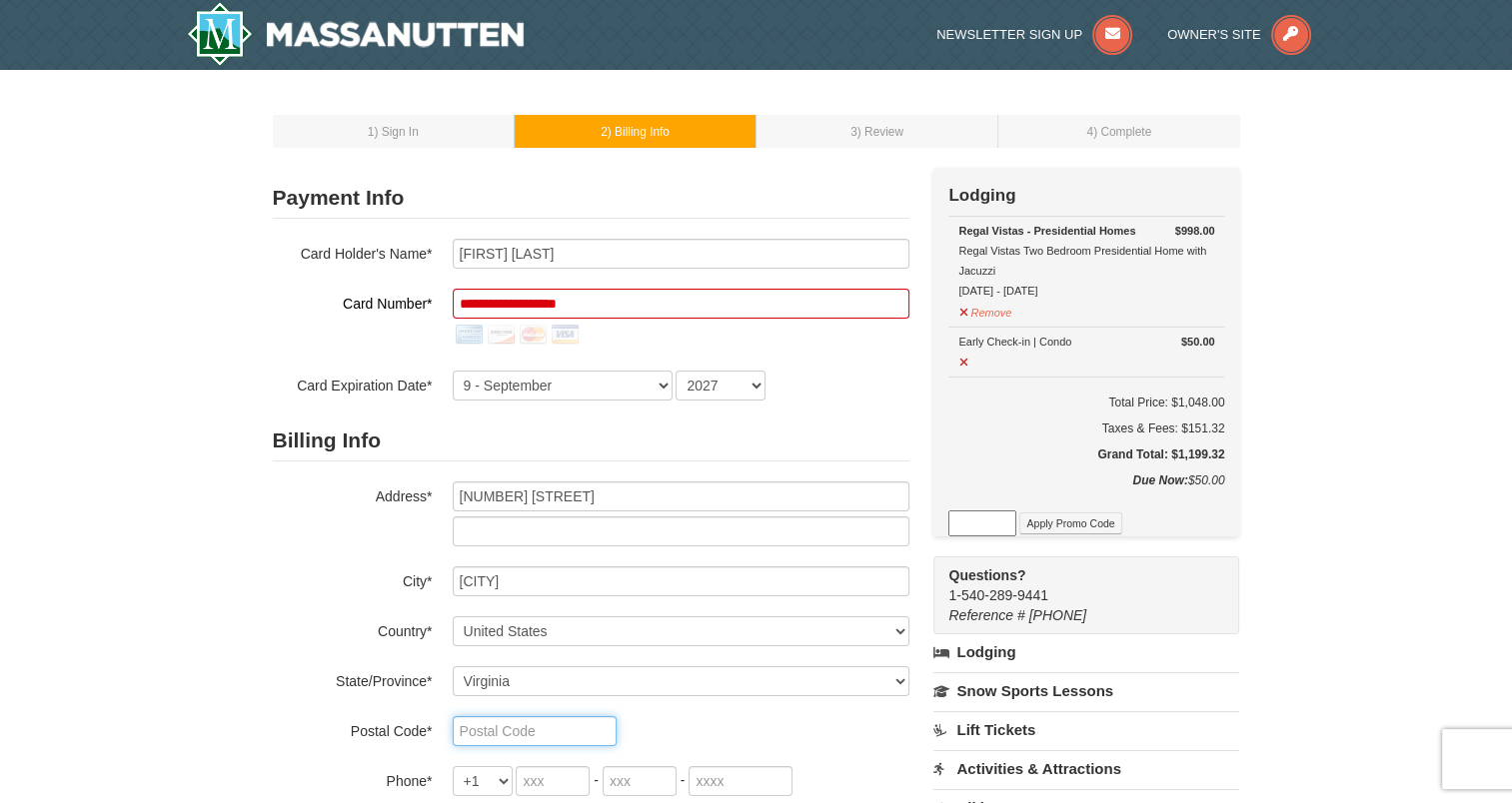 click at bounding box center (535, 731) 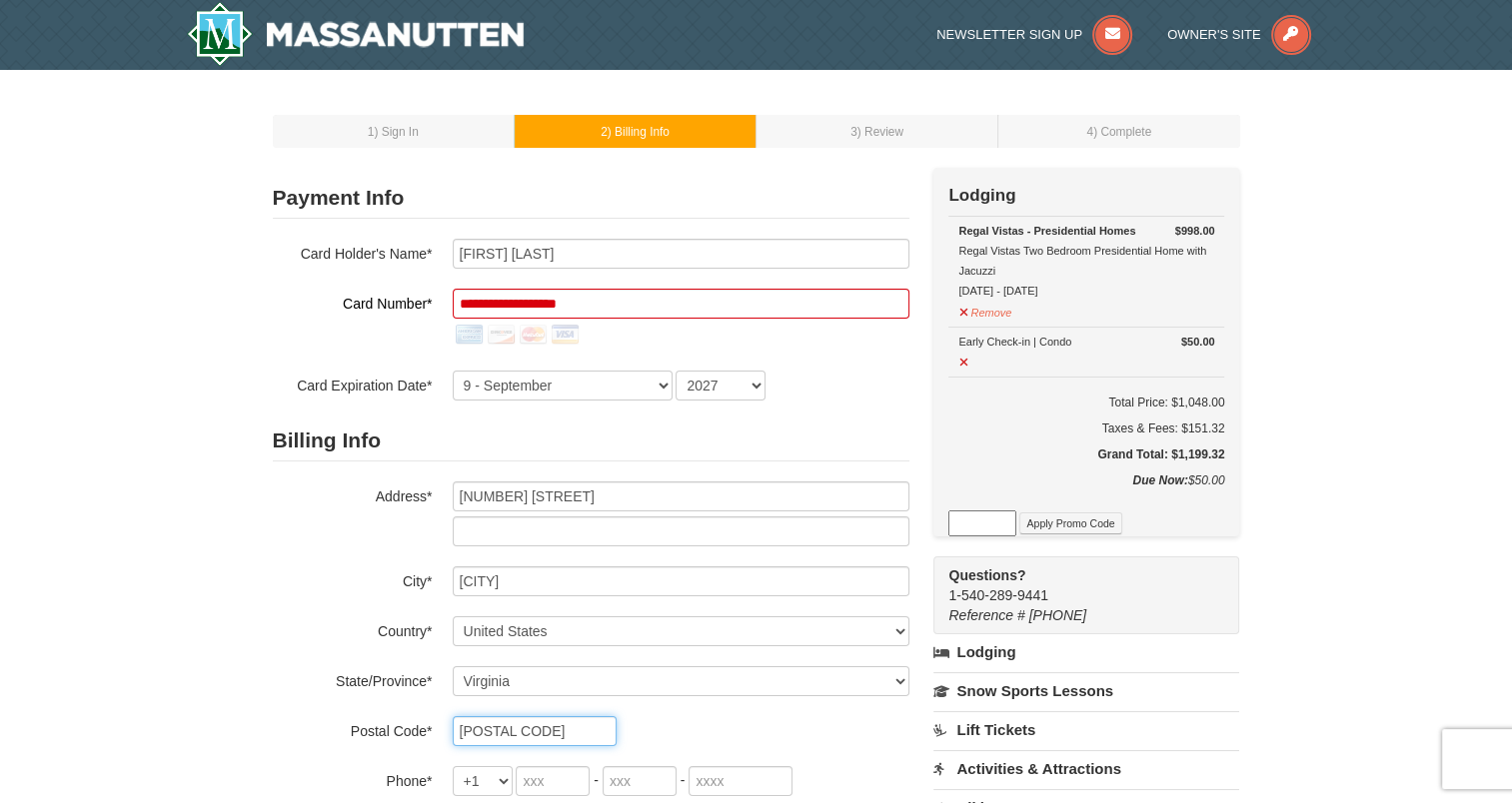 type on "22551" 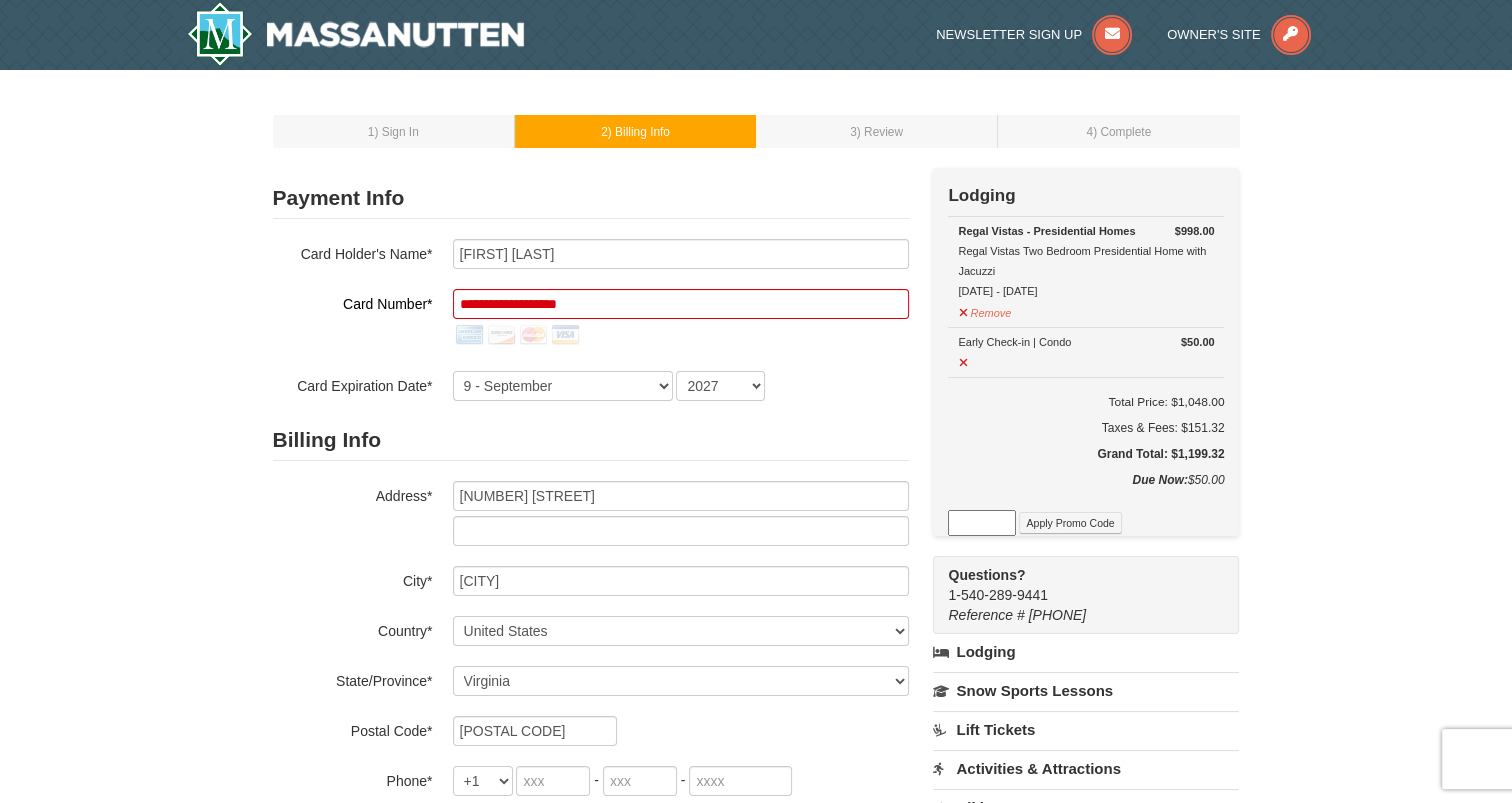 click on "22551" at bounding box center (681, 731) 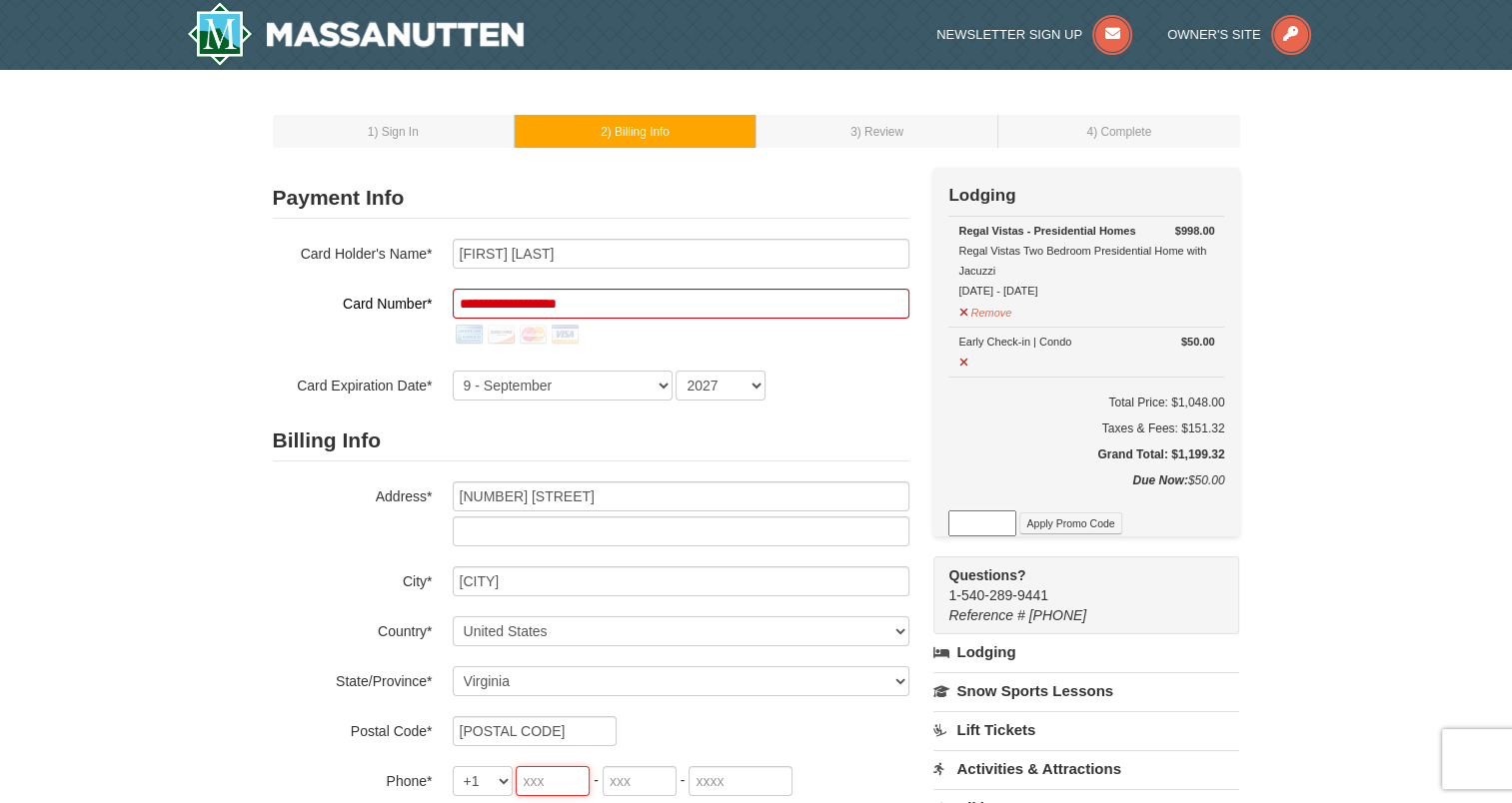 click at bounding box center (553, 781) 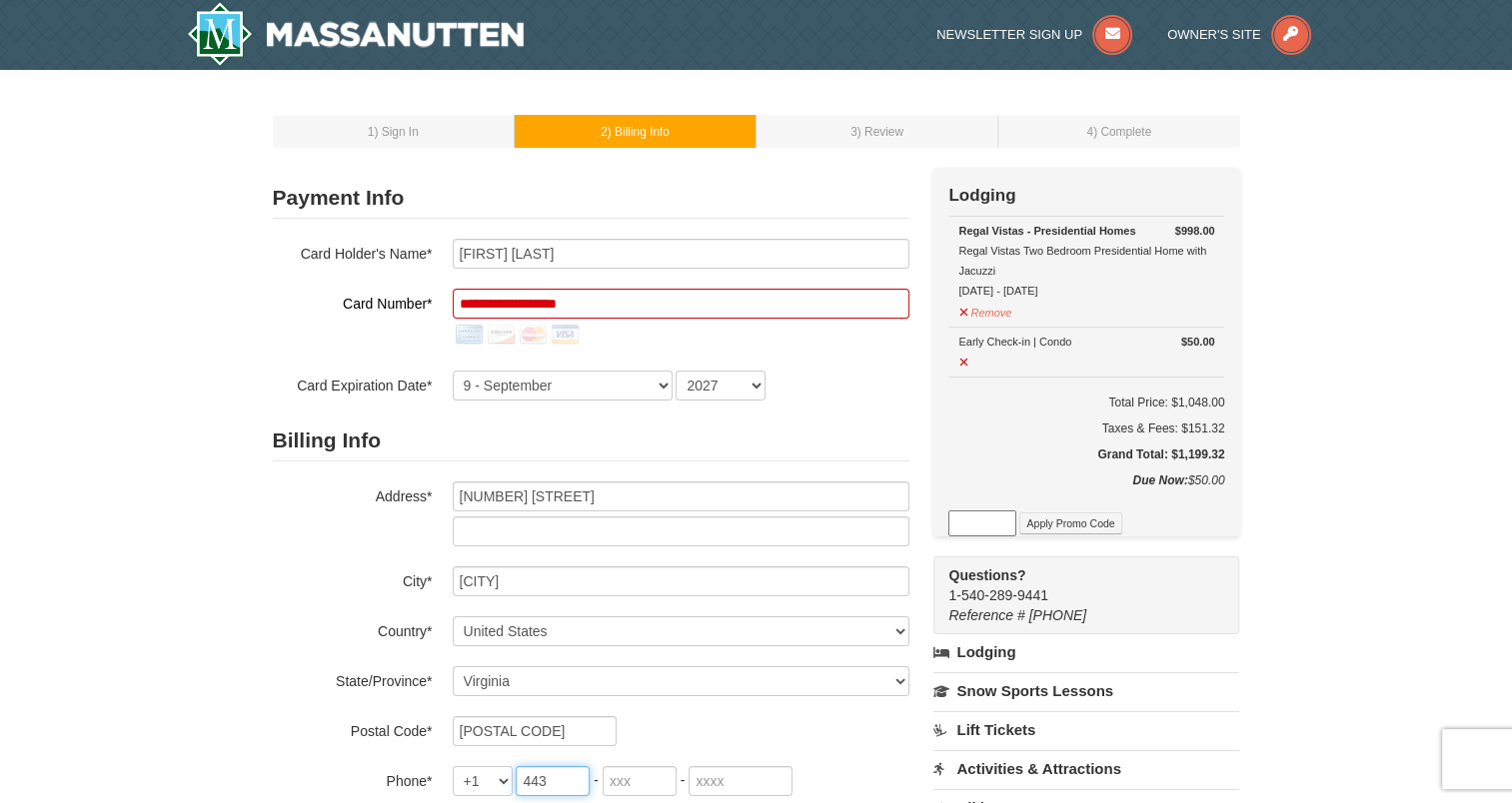 type on "443" 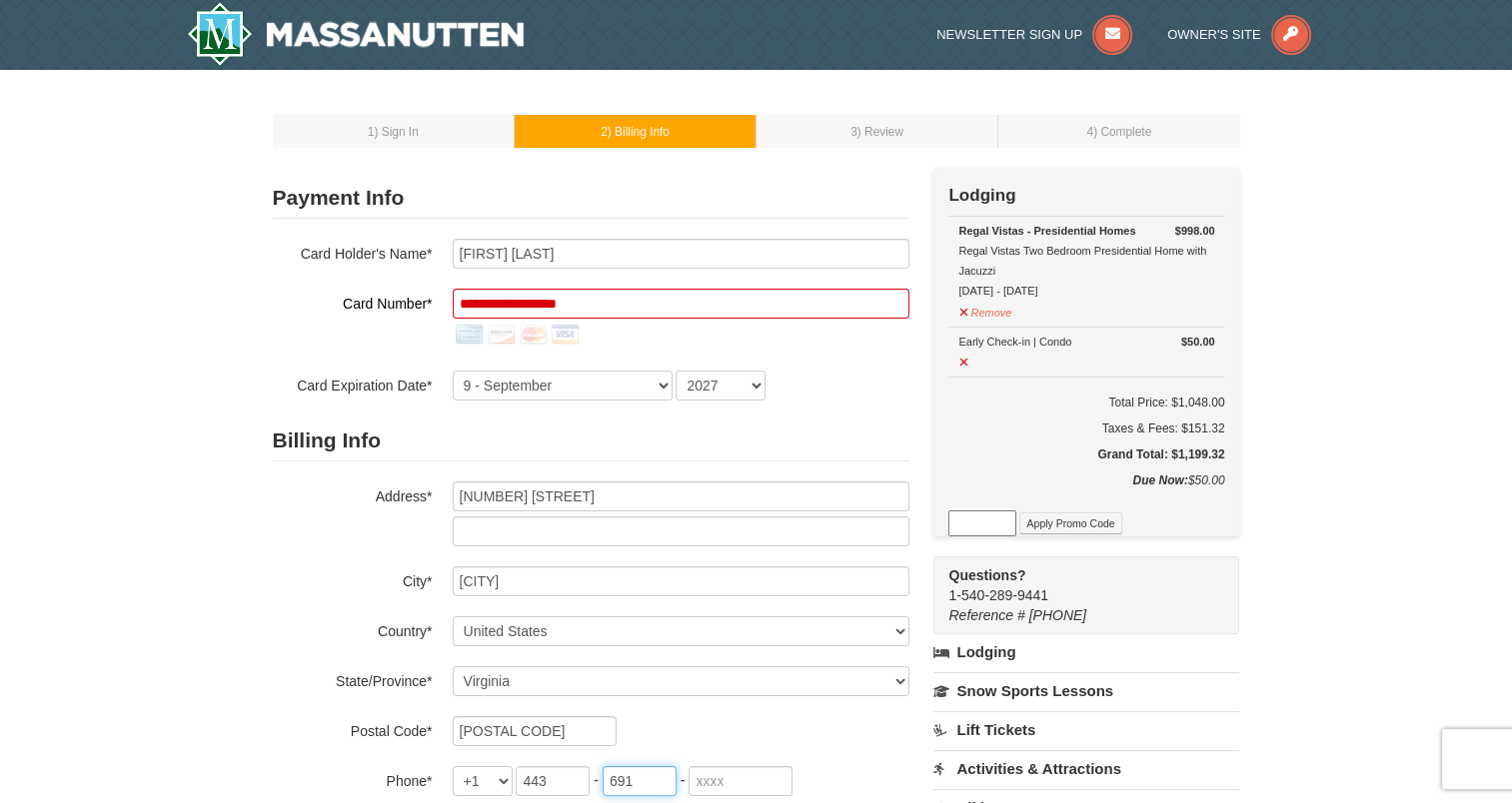 type on "691" 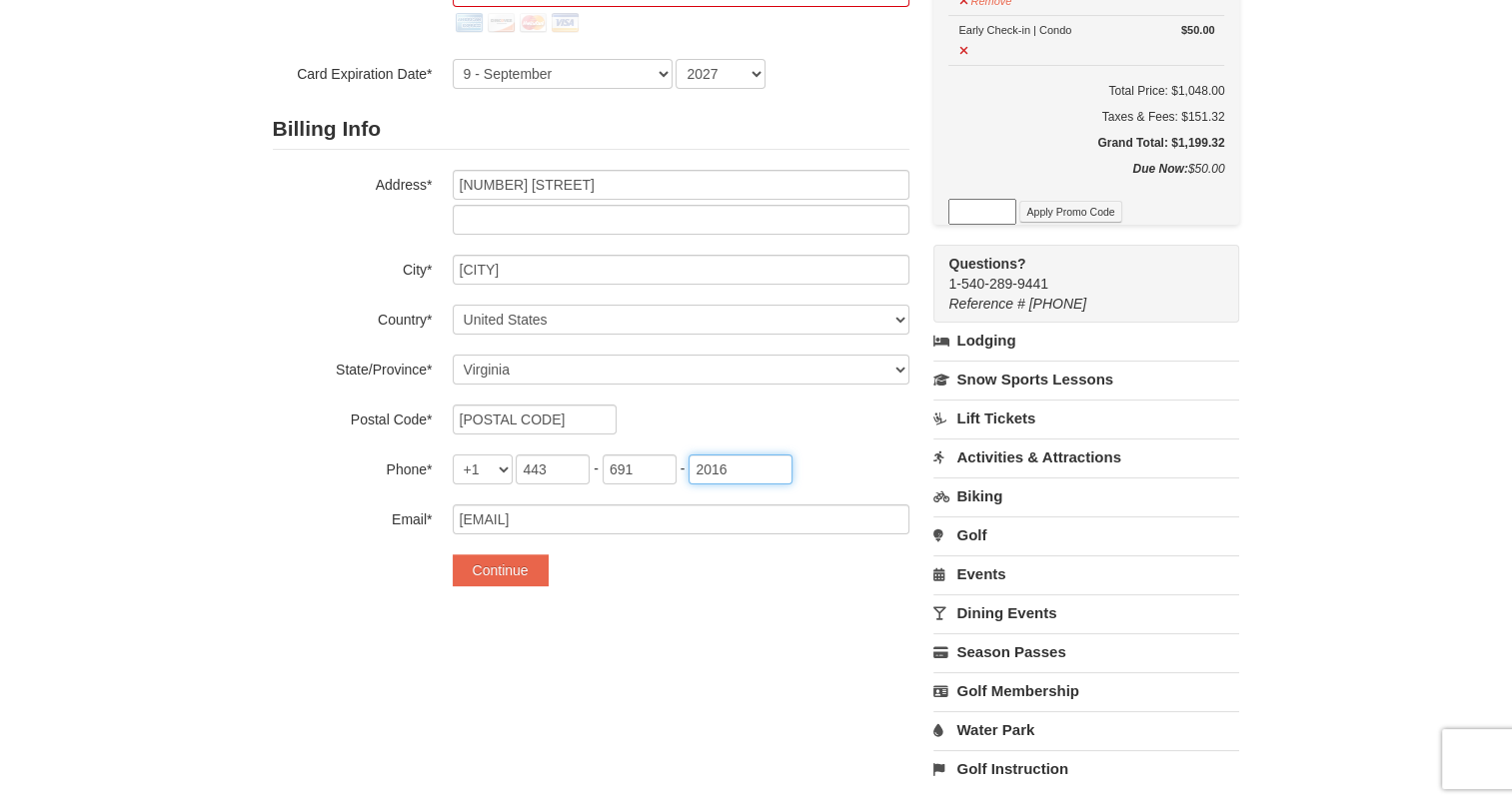 scroll, scrollTop: 313, scrollLeft: 0, axis: vertical 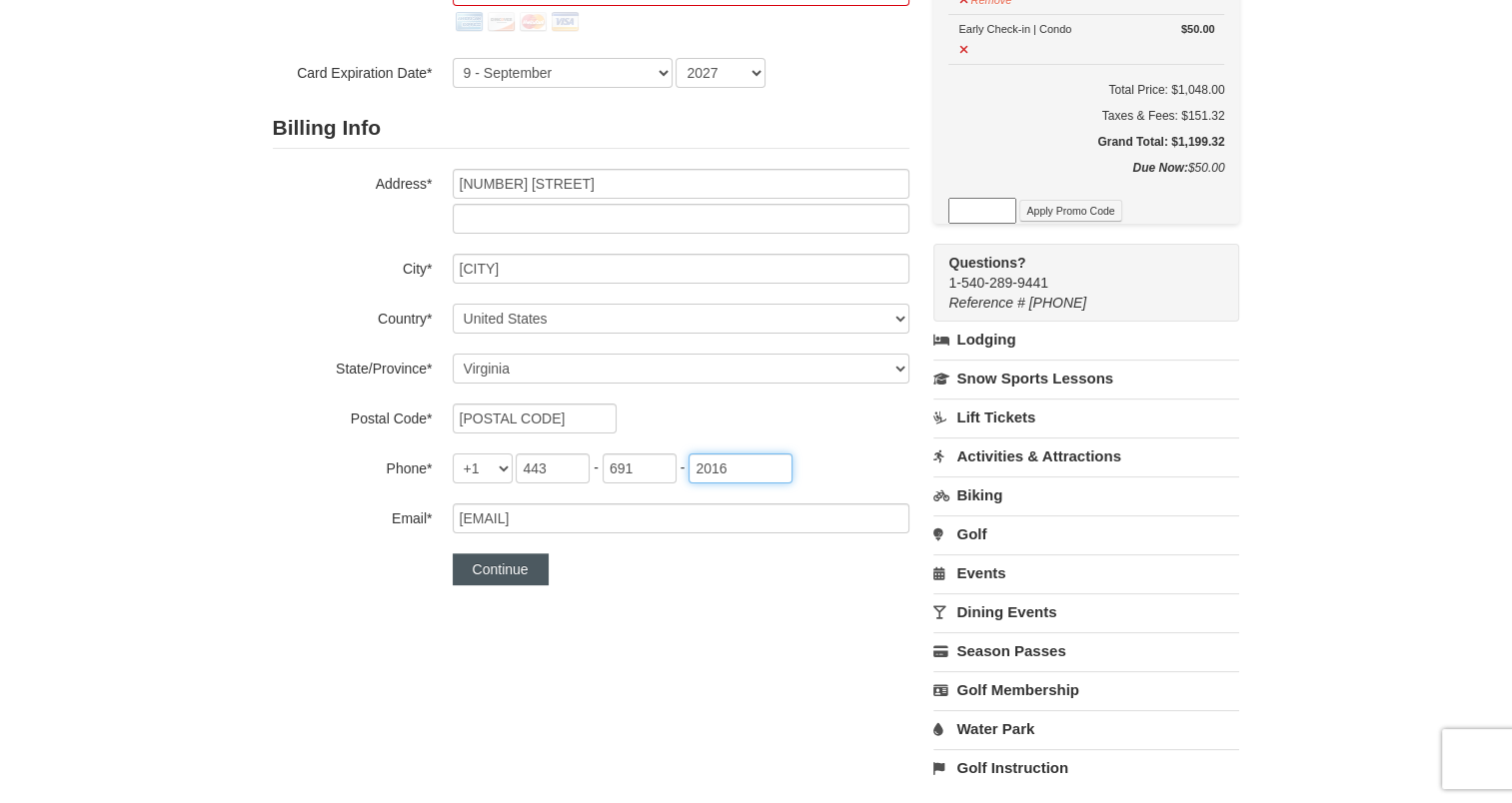 type on "2016" 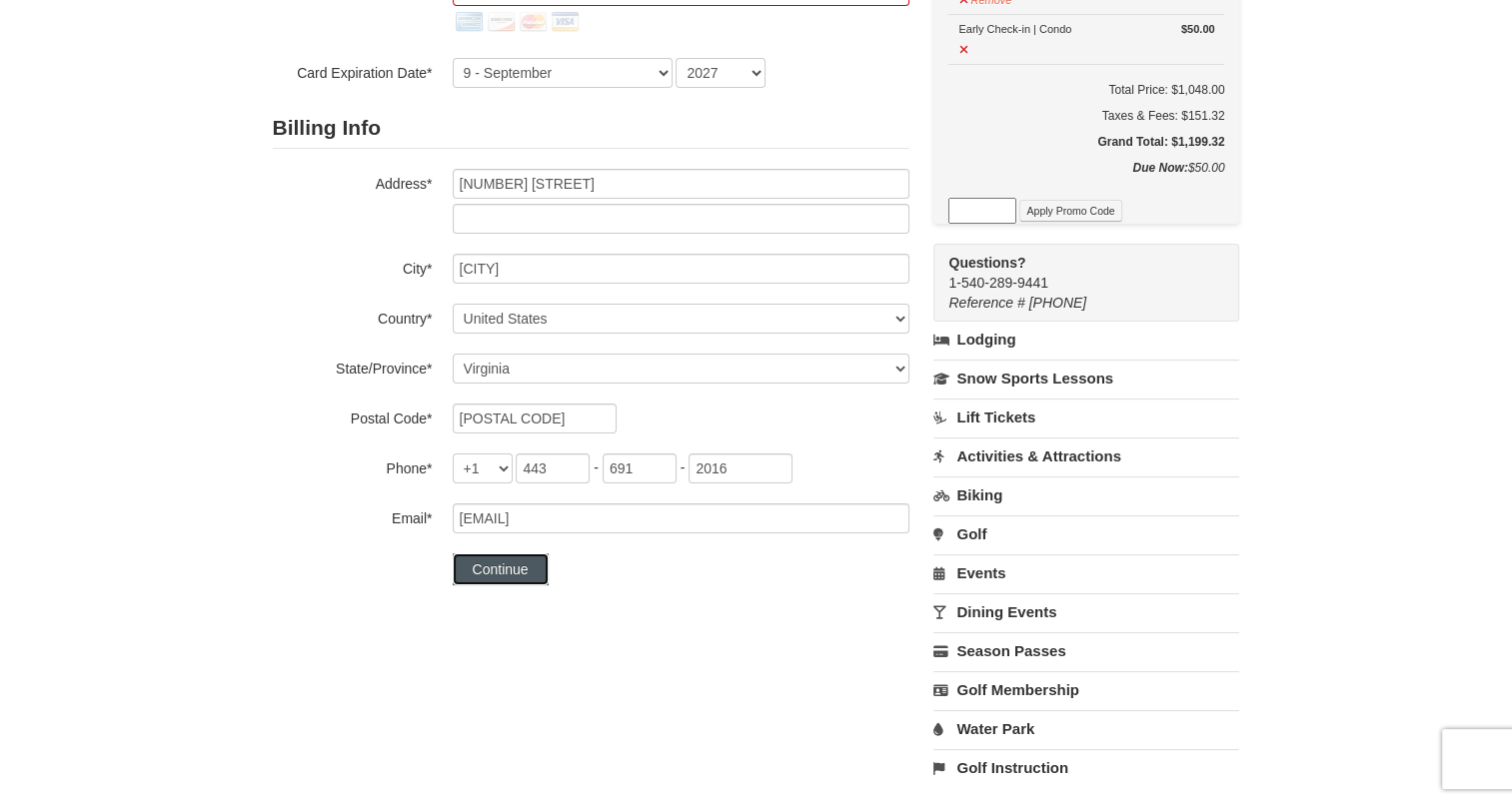 click on "Continue" at bounding box center (501, 569) 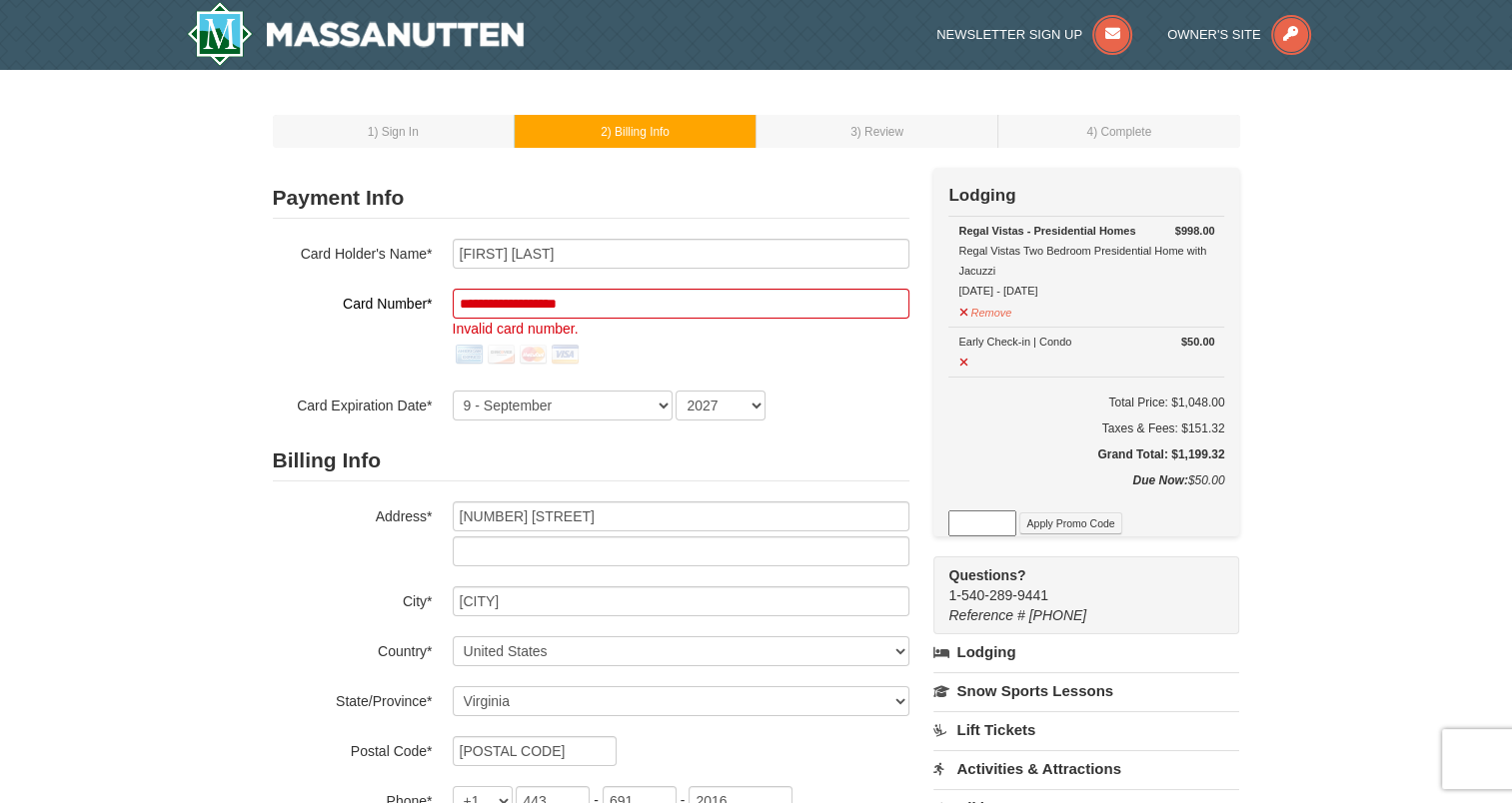 scroll, scrollTop: 0, scrollLeft: 0, axis: both 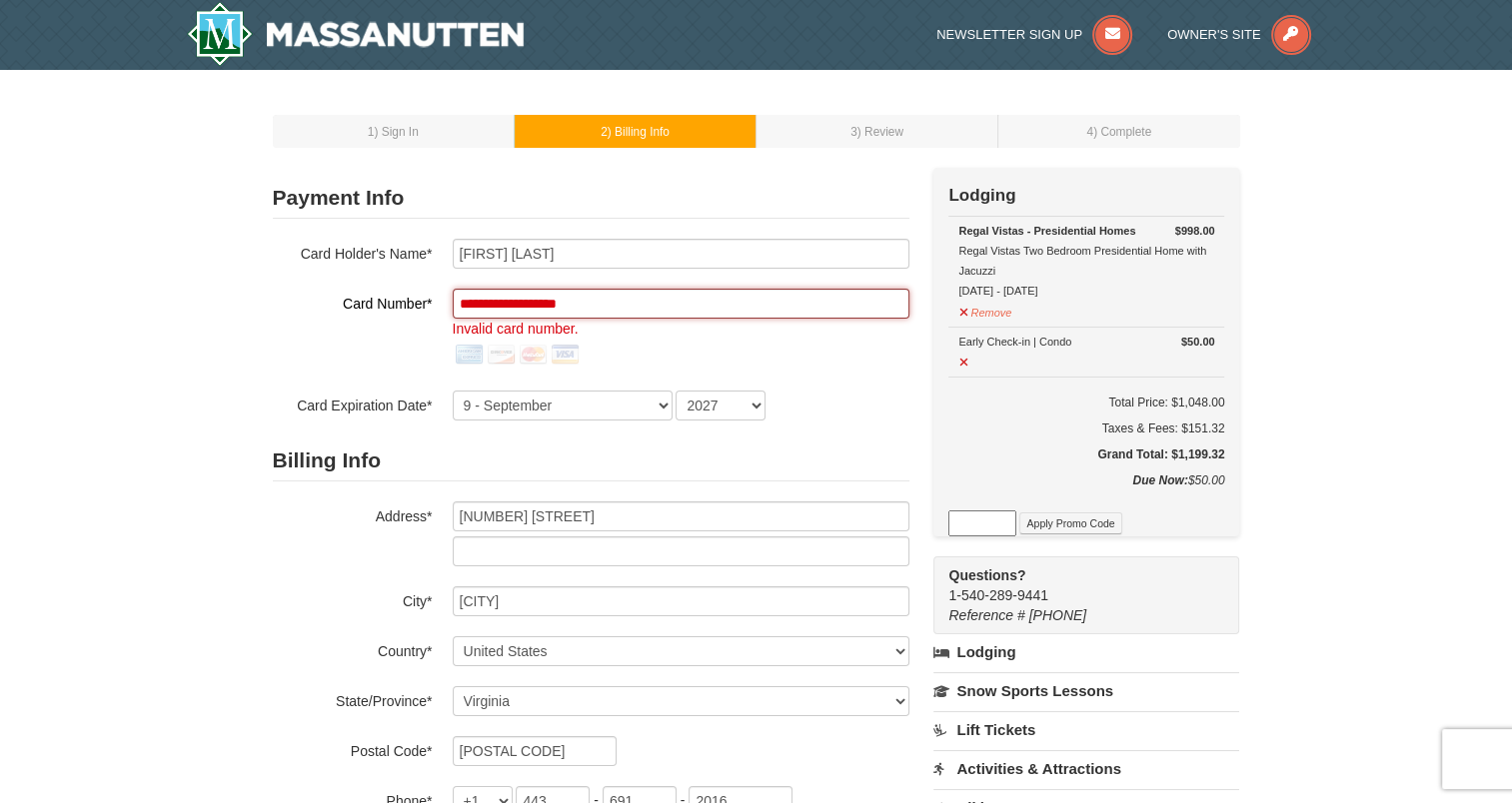 click on "**********" at bounding box center (681, 304) 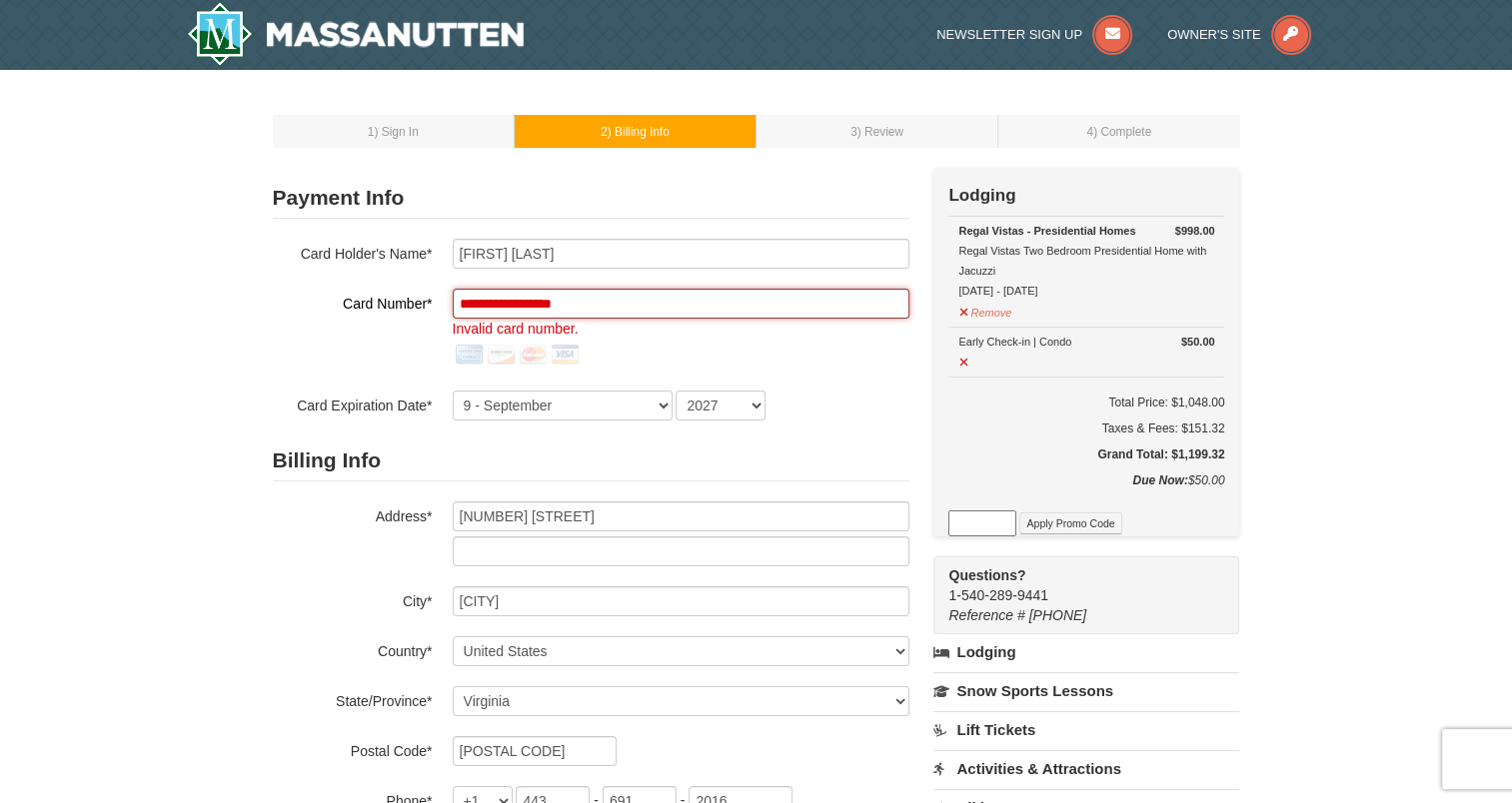 click on "**********" at bounding box center (681, 304) 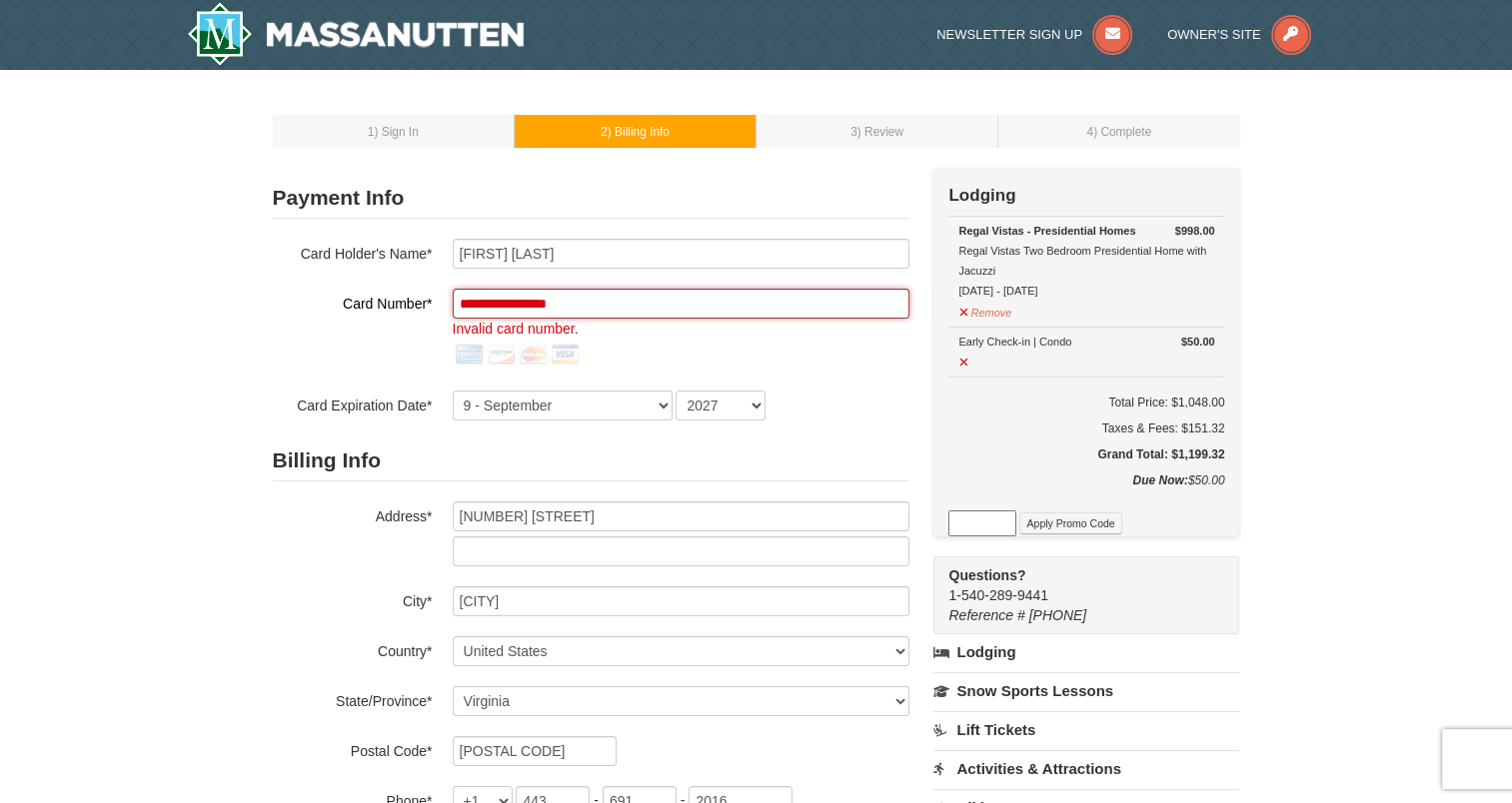 click on "**********" at bounding box center (681, 304) 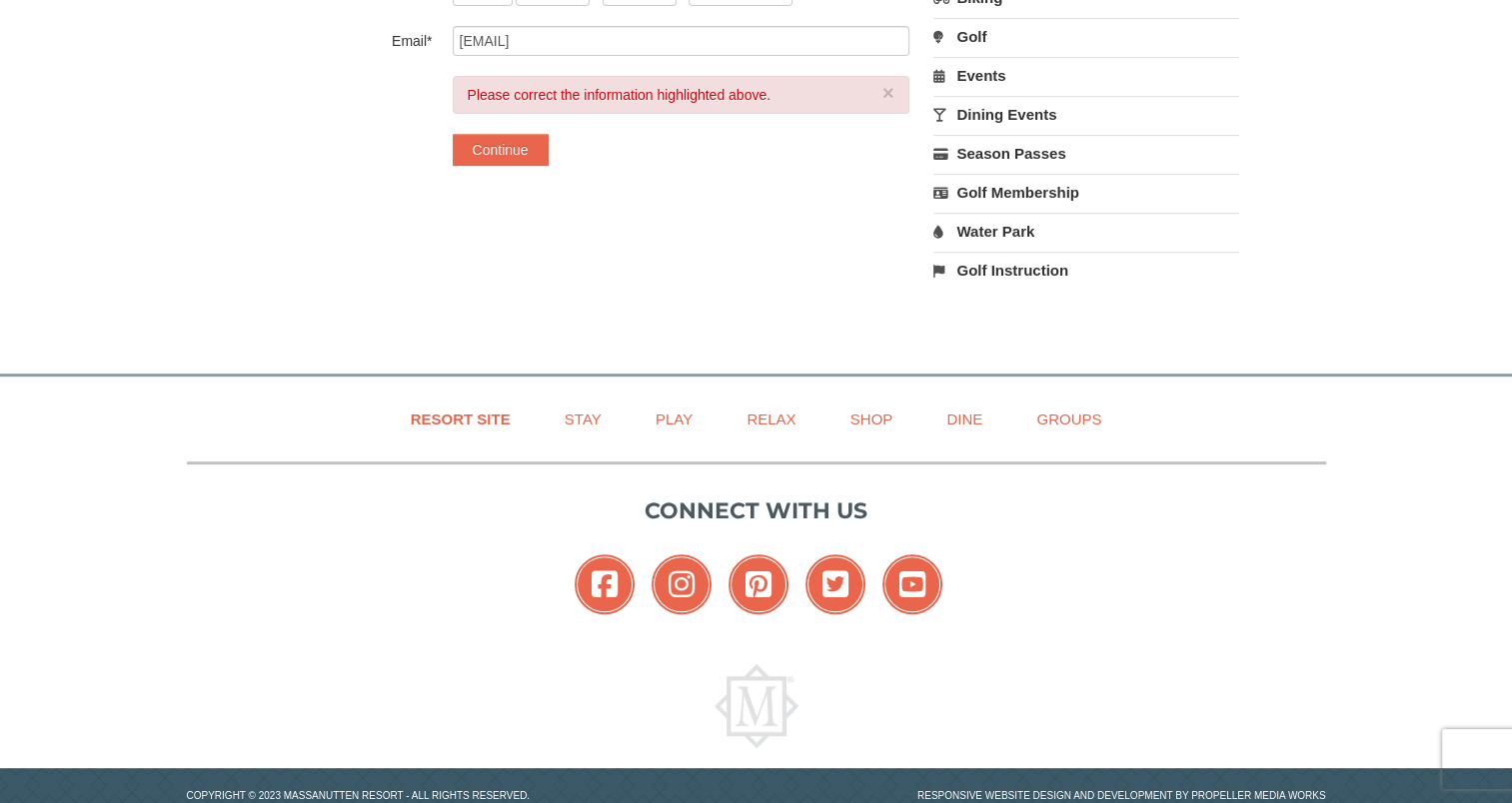 scroll, scrollTop: 856, scrollLeft: 0, axis: vertical 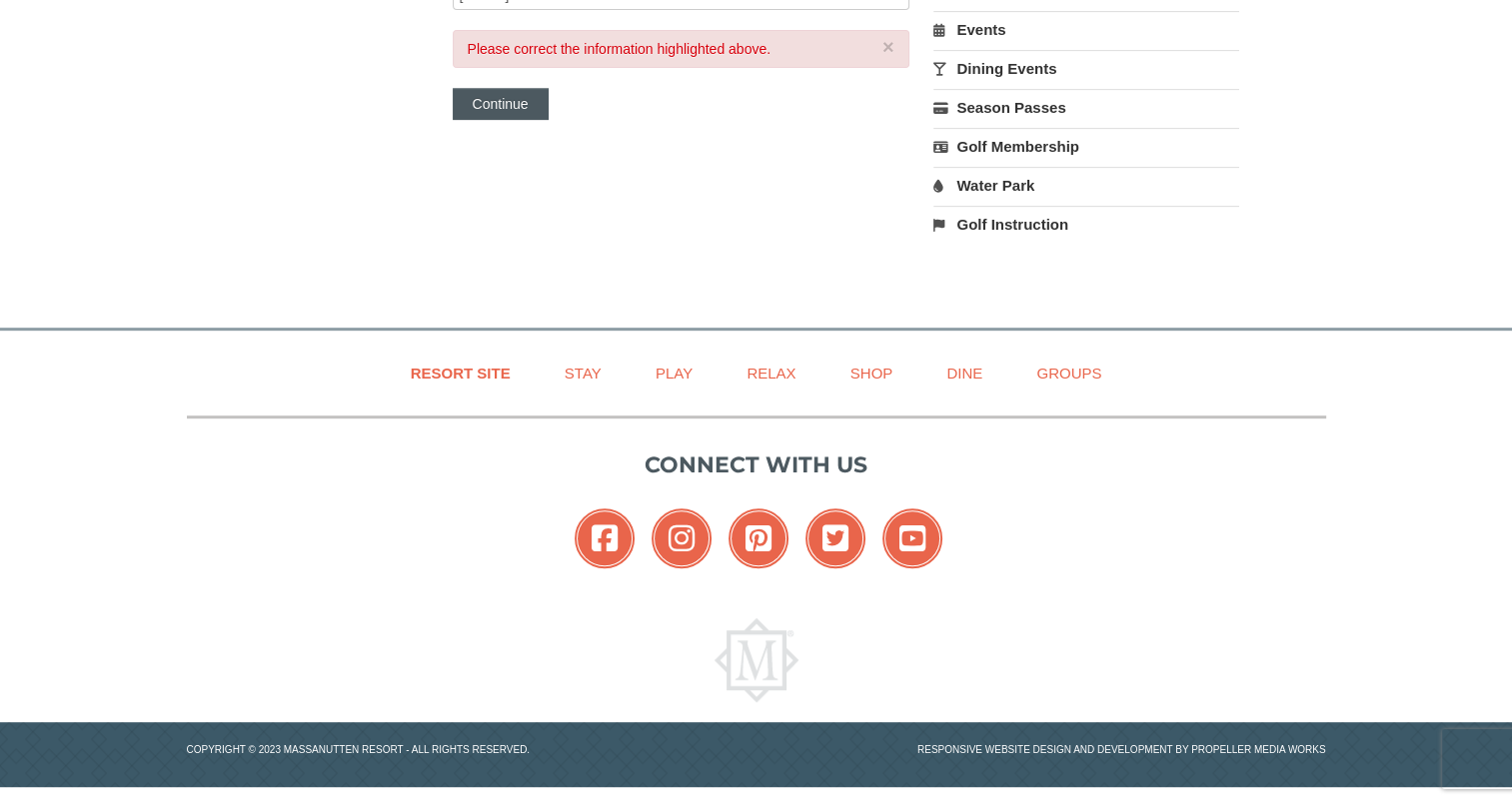 type on "**********" 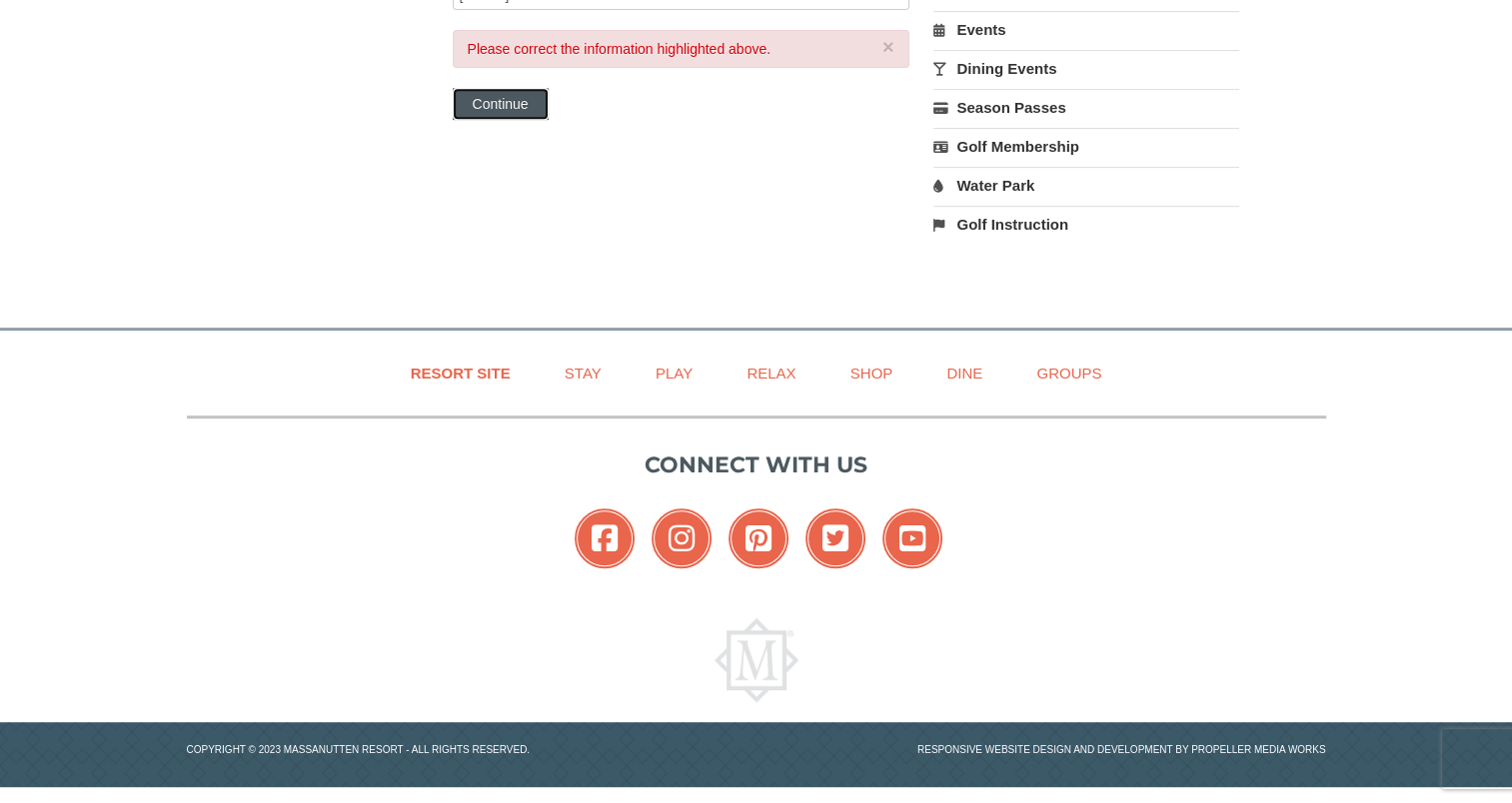 click on "Continue" at bounding box center (501, 104) 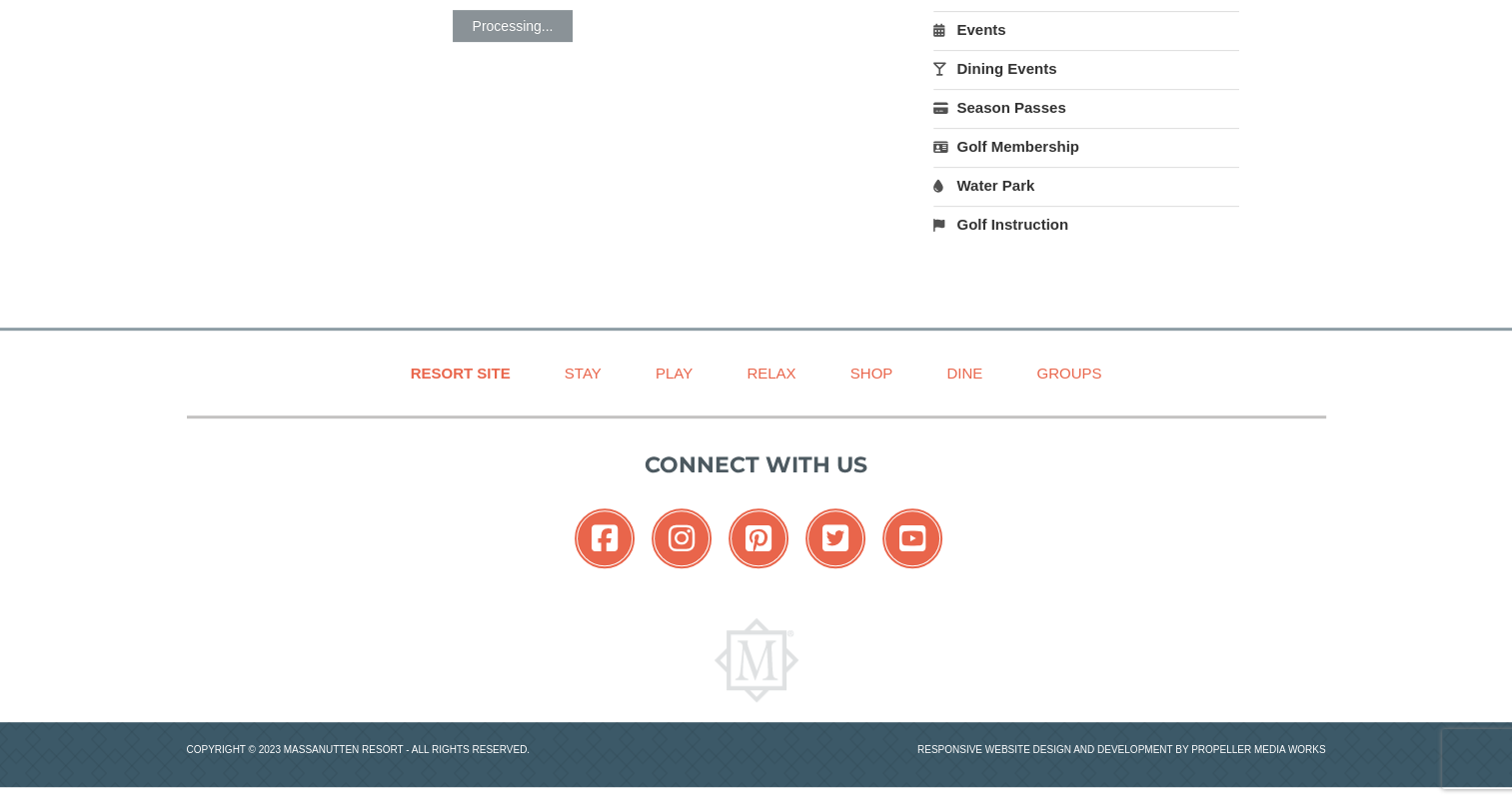 scroll, scrollTop: 836, scrollLeft: 0, axis: vertical 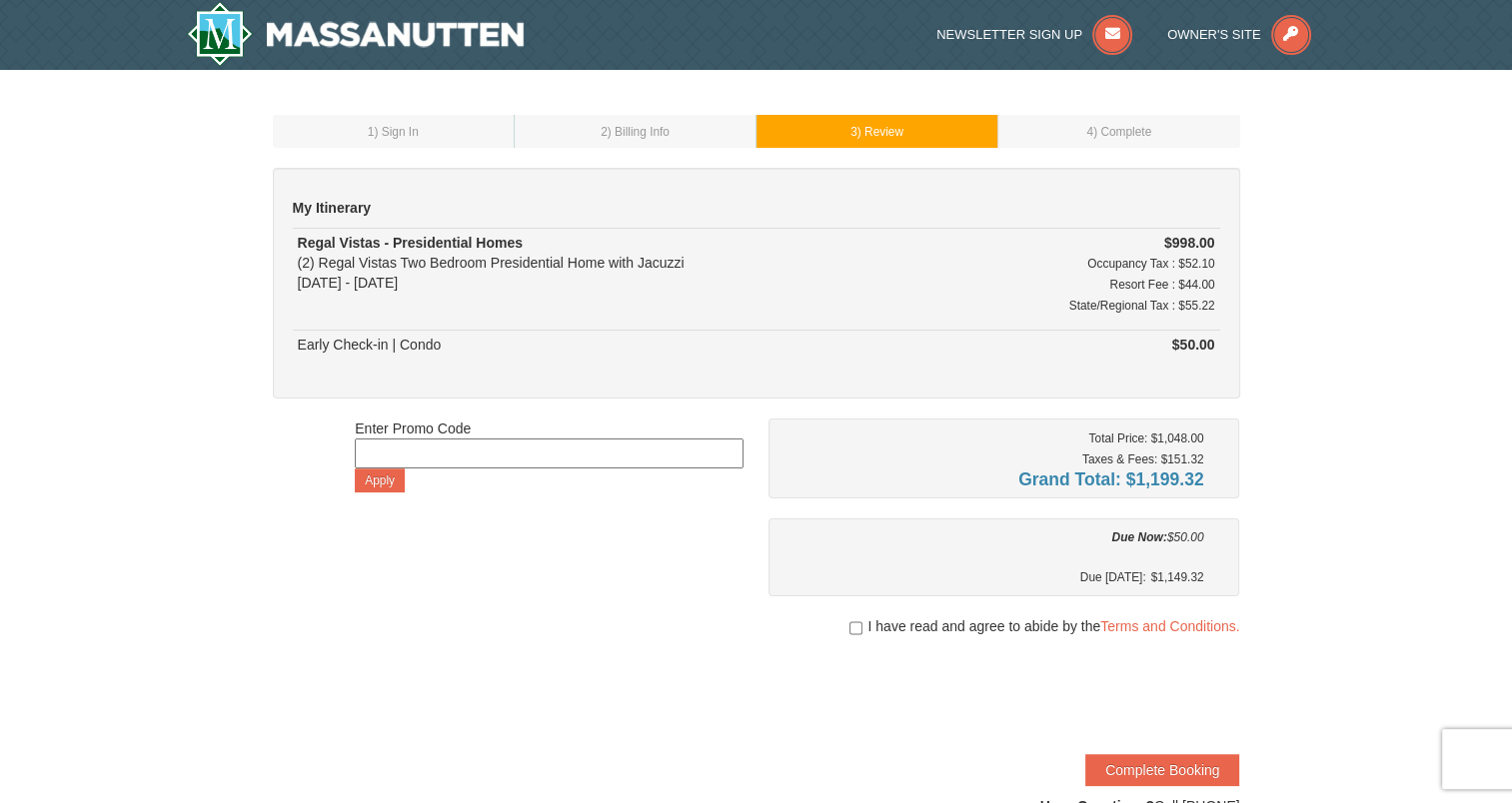 click on "Enter Promo Code
Apply
Total Price:
$1,048.00
Taxes & Fees: $151.32
Grand Total: $1,199.32
Due Now:
$50.00
$1,149.32" at bounding box center (756, 627) 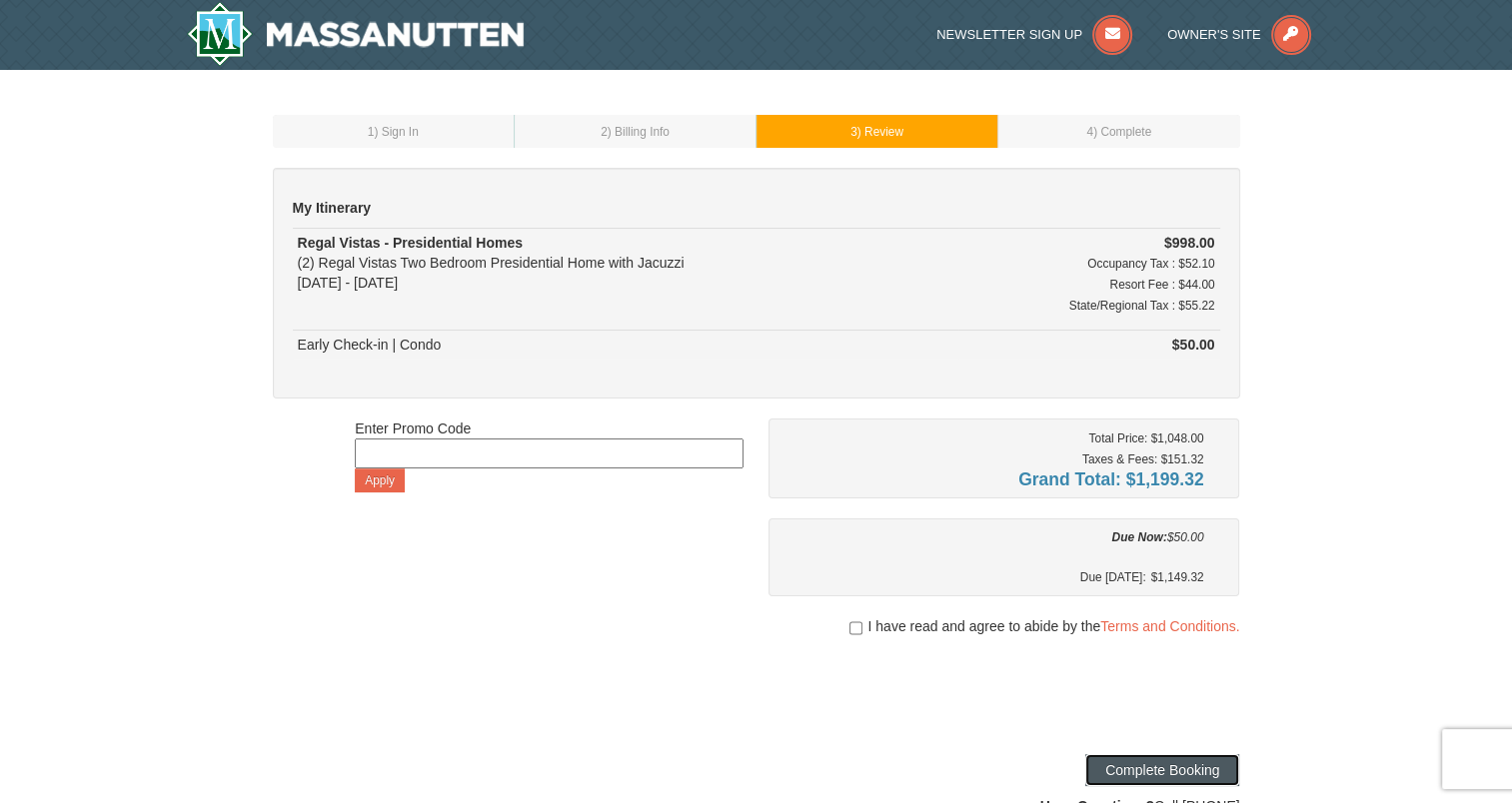 click on "Complete Booking" at bounding box center [1162, 770] 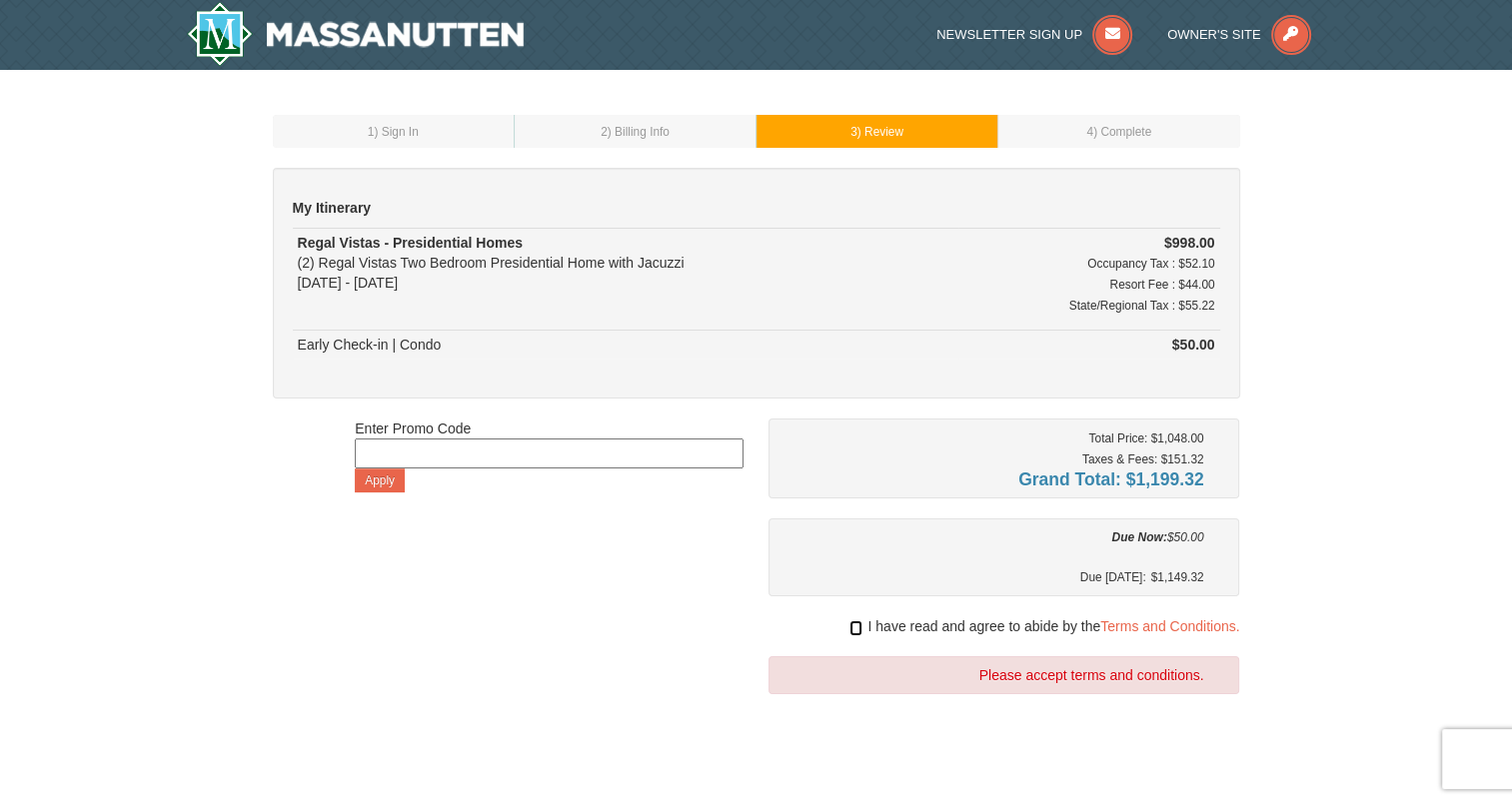 click at bounding box center (855, 628) 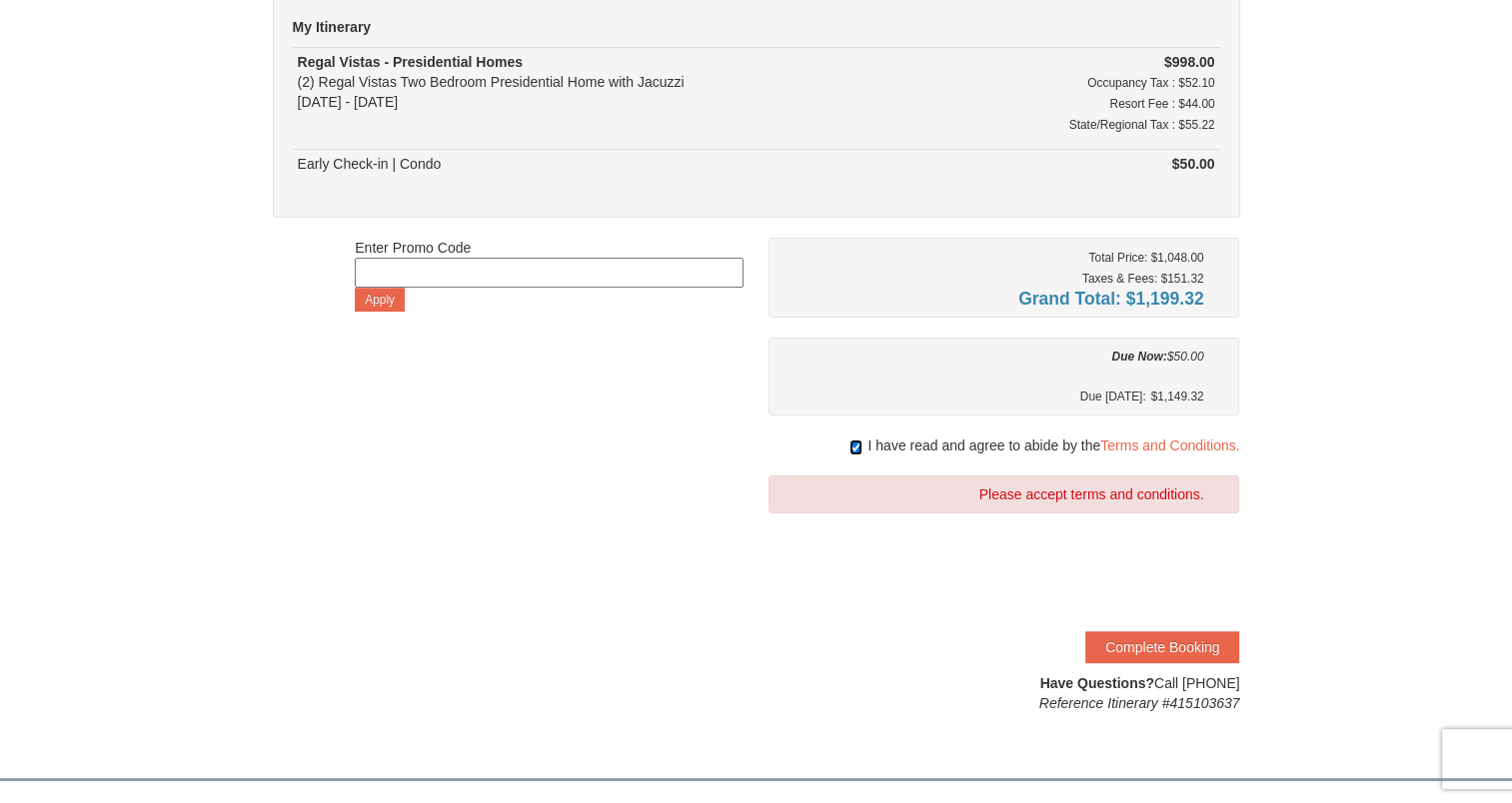 scroll, scrollTop: 183, scrollLeft: 0, axis: vertical 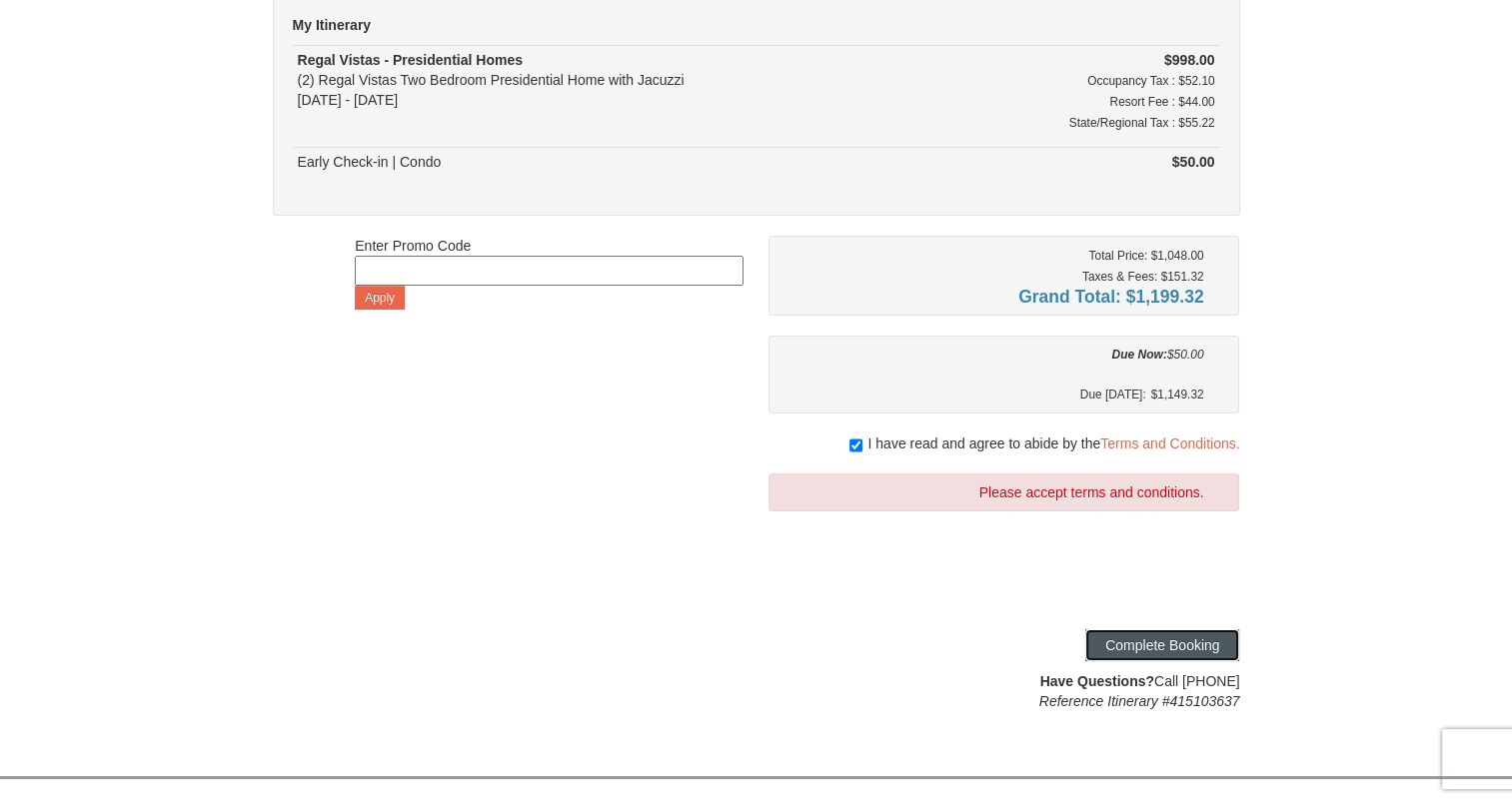 click on "Complete Booking" at bounding box center [1162, 645] 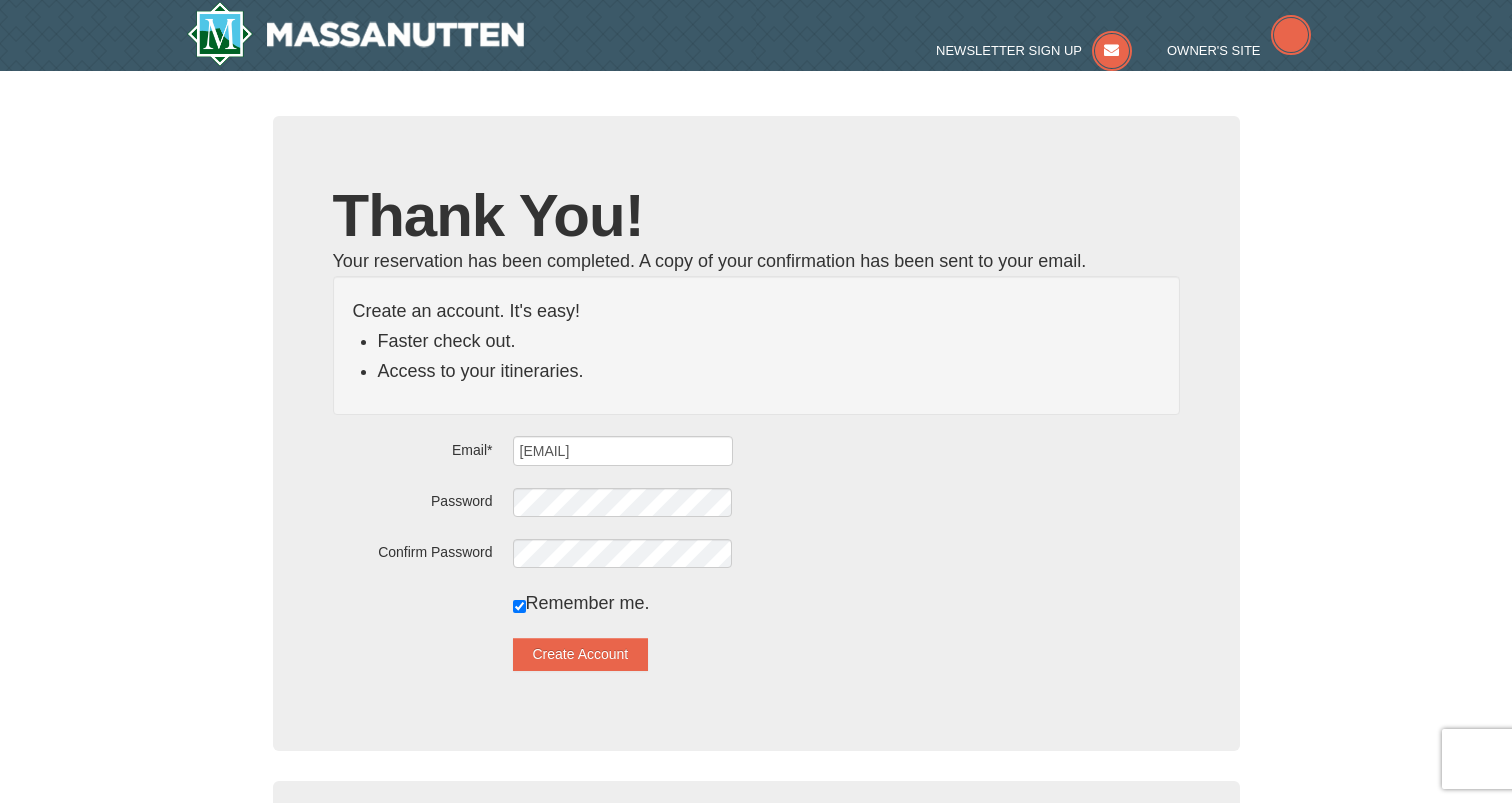 scroll, scrollTop: 0, scrollLeft: 0, axis: both 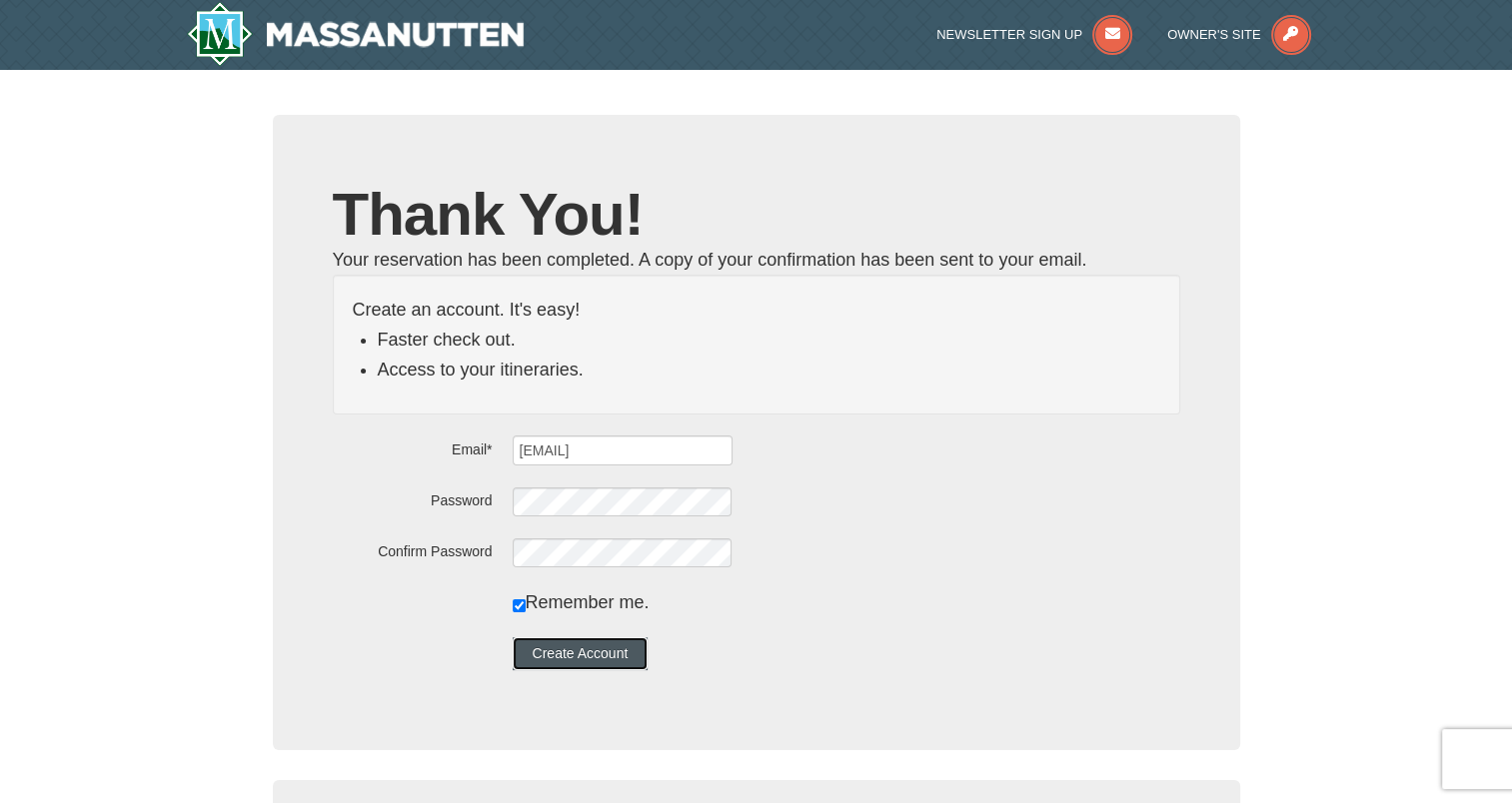 click on "Create Account" at bounding box center (581, 653) 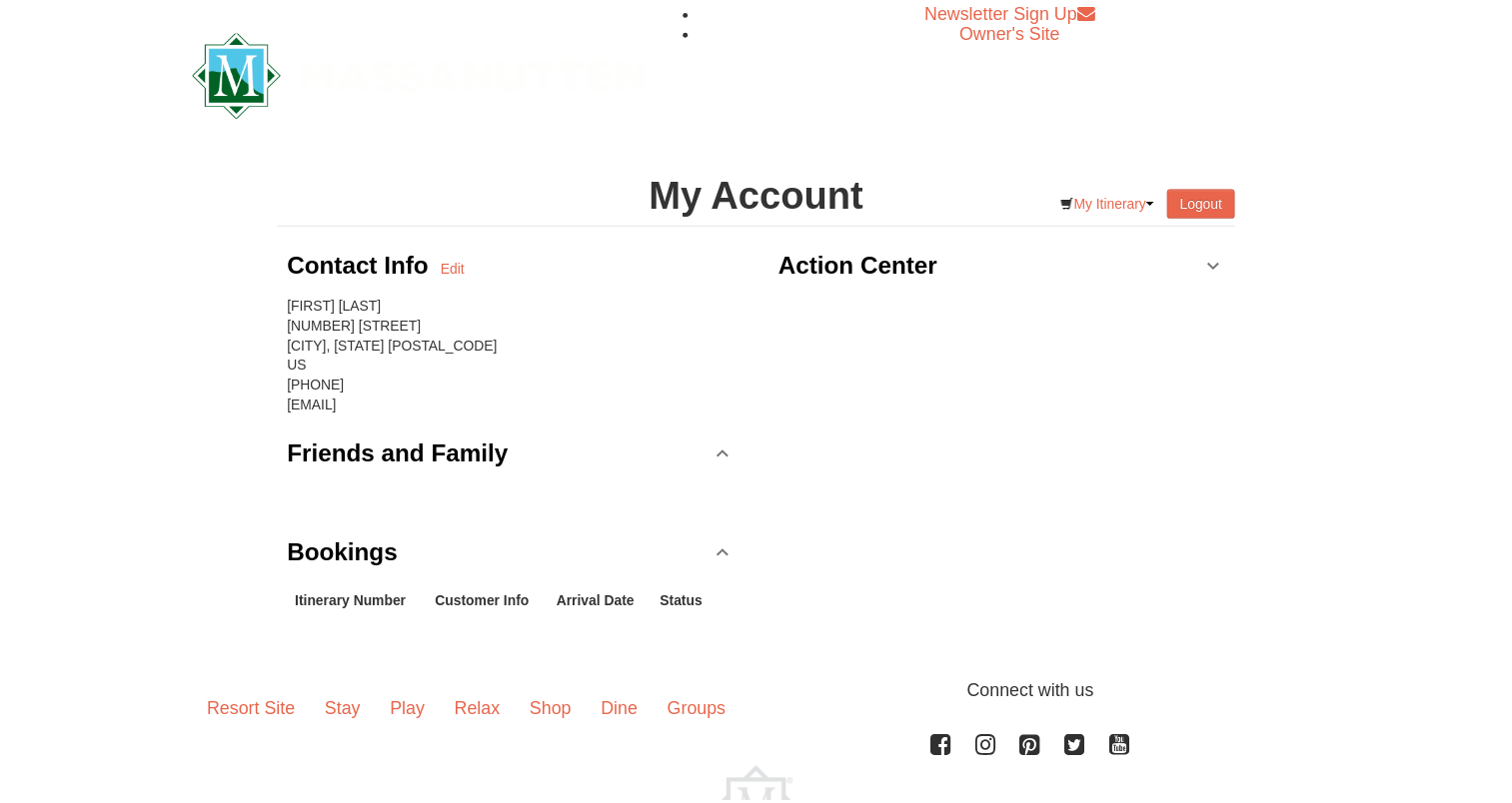 scroll, scrollTop: 0, scrollLeft: 0, axis: both 